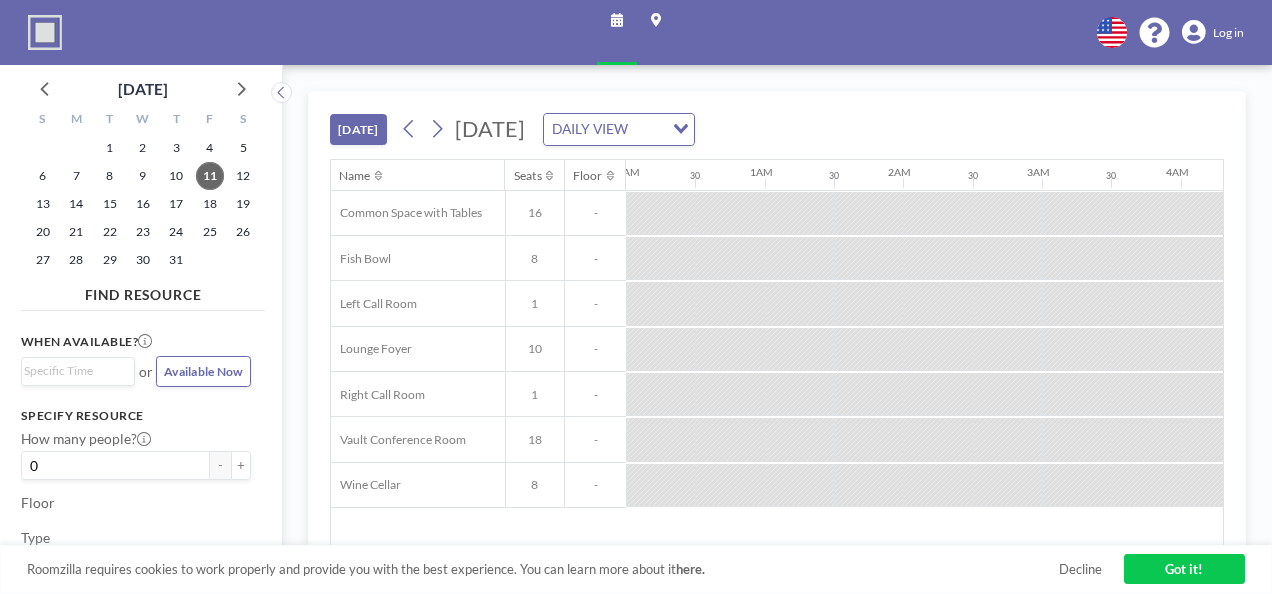 scroll, scrollTop: 0, scrollLeft: 0, axis: both 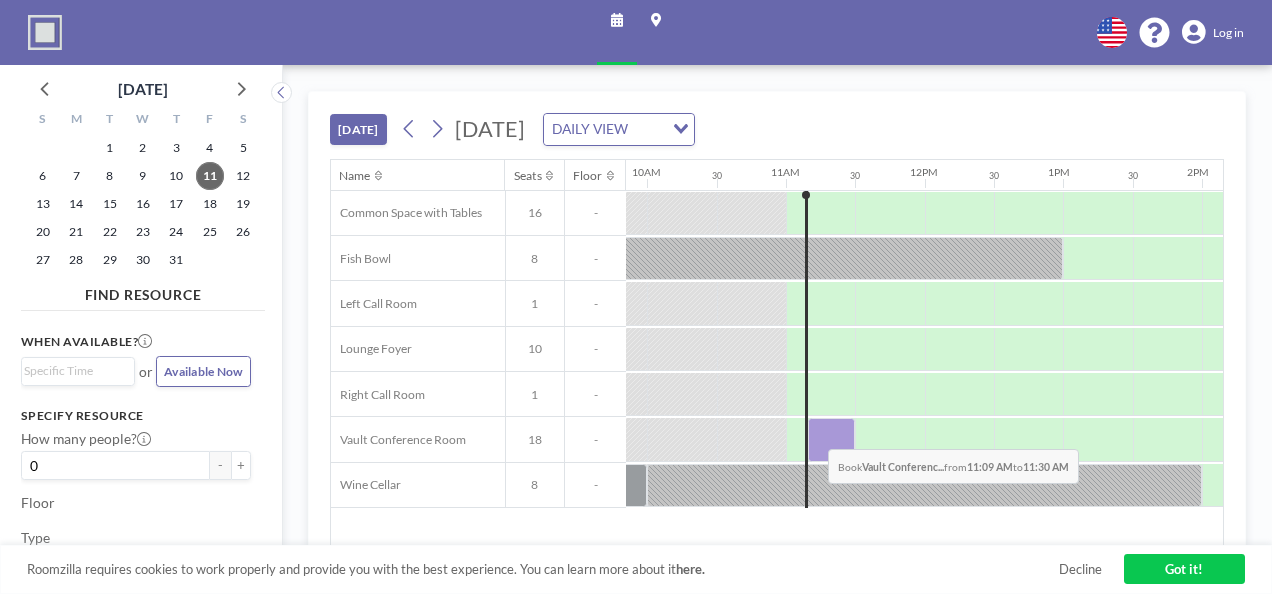 click at bounding box center [832, 439] 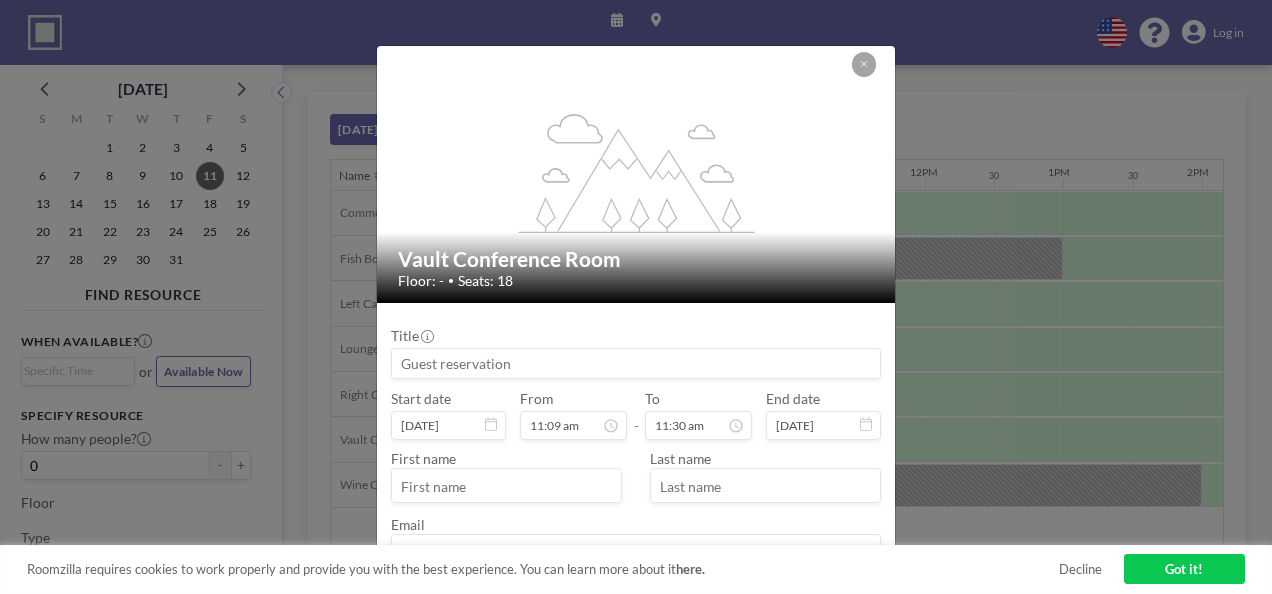 click at bounding box center [636, 363] 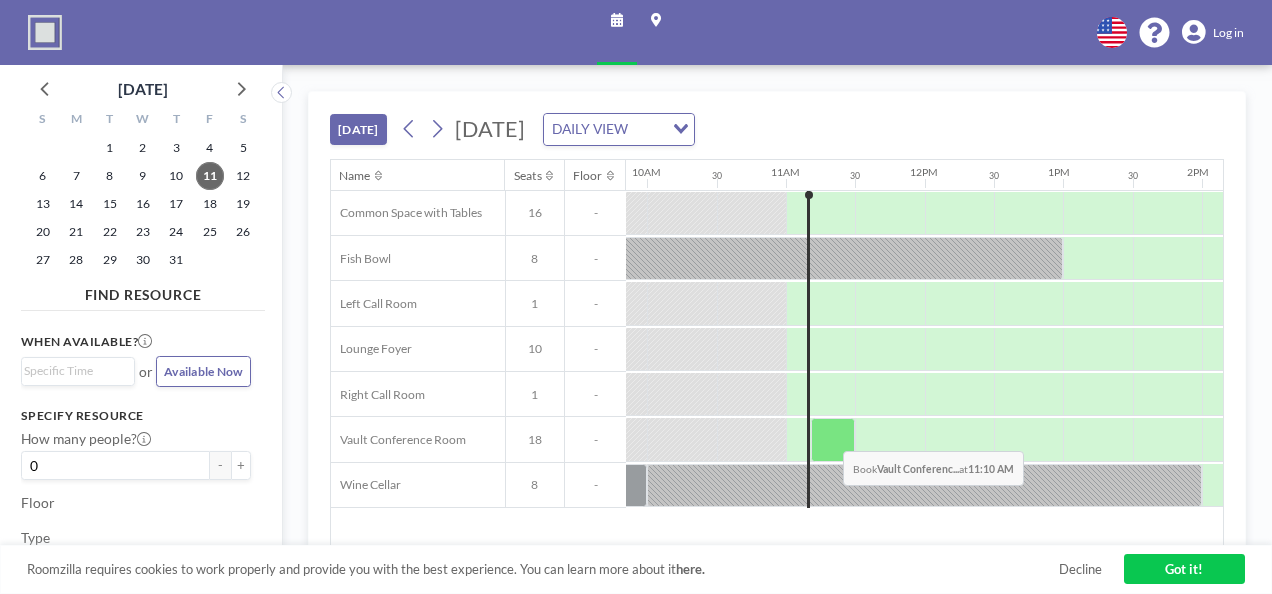 click at bounding box center [833, 439] 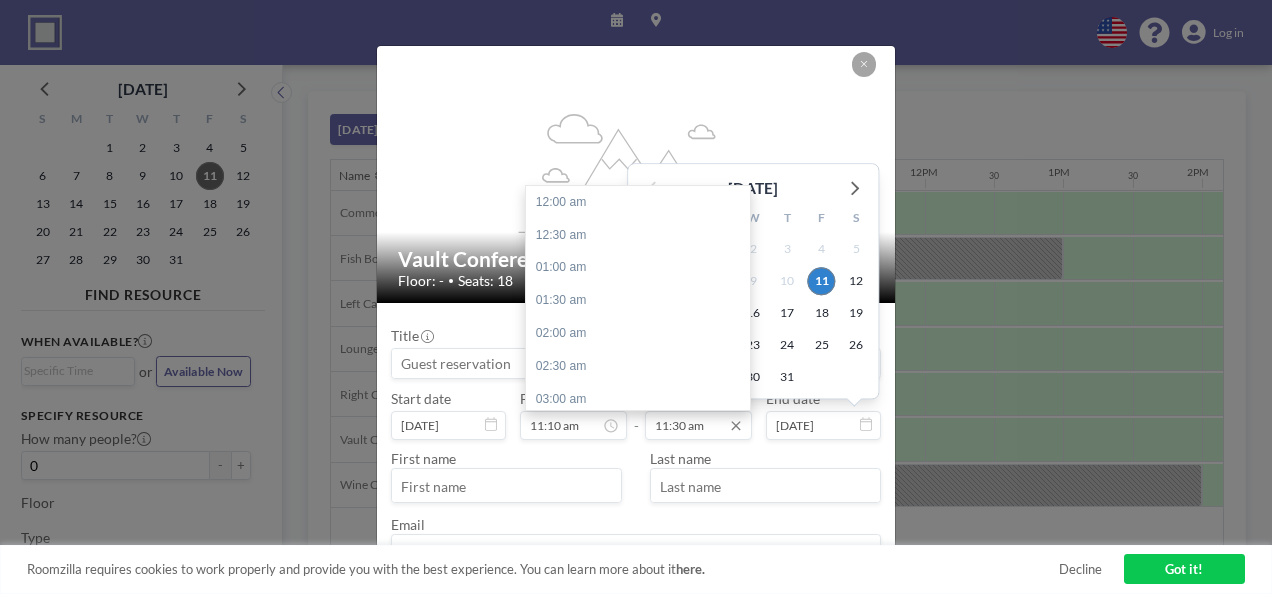 scroll, scrollTop: 759, scrollLeft: 0, axis: vertical 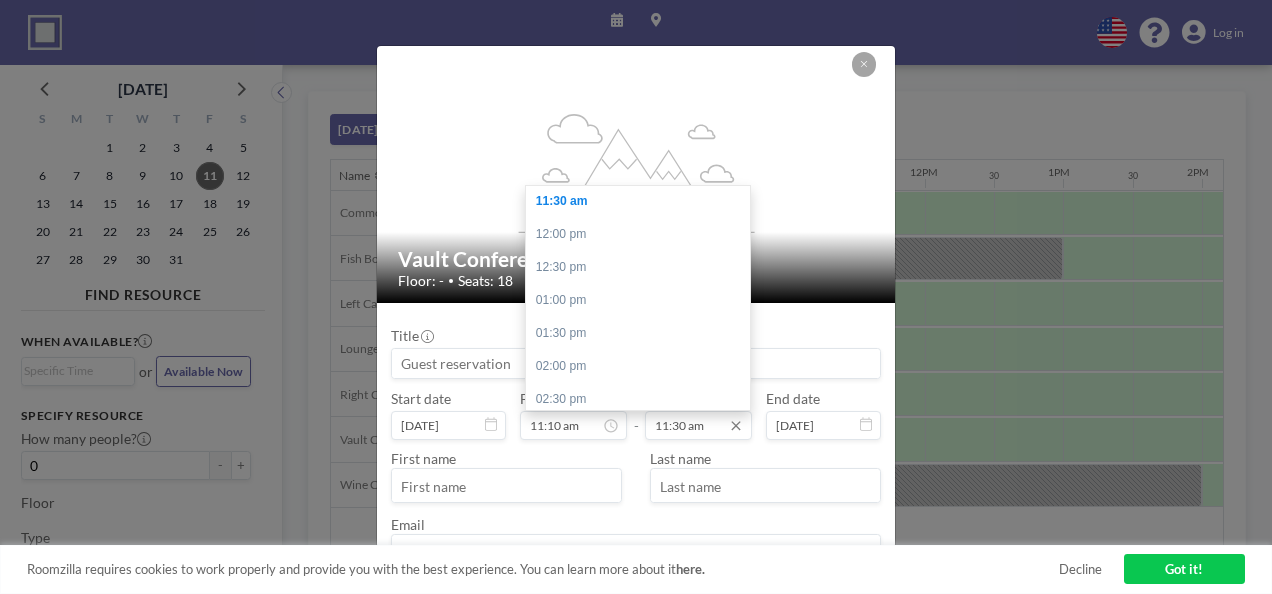 click on "11:30 am" at bounding box center (698, 425) 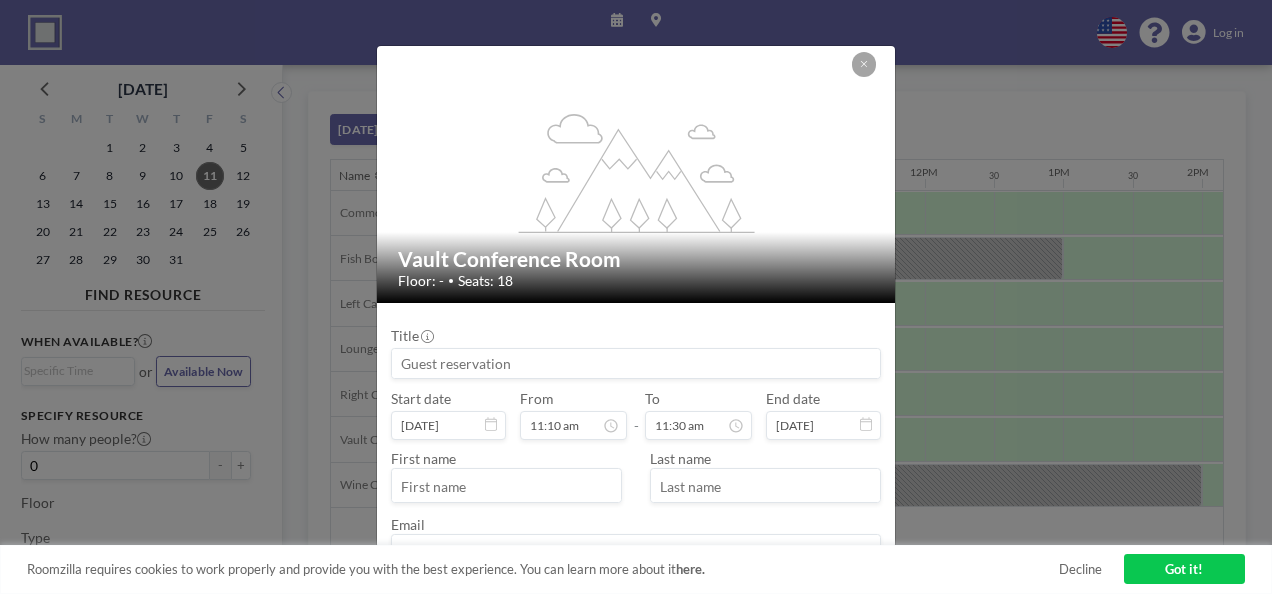 drag, startPoint x: 679, startPoint y: 426, endPoint x: 637, endPoint y: 426, distance: 42 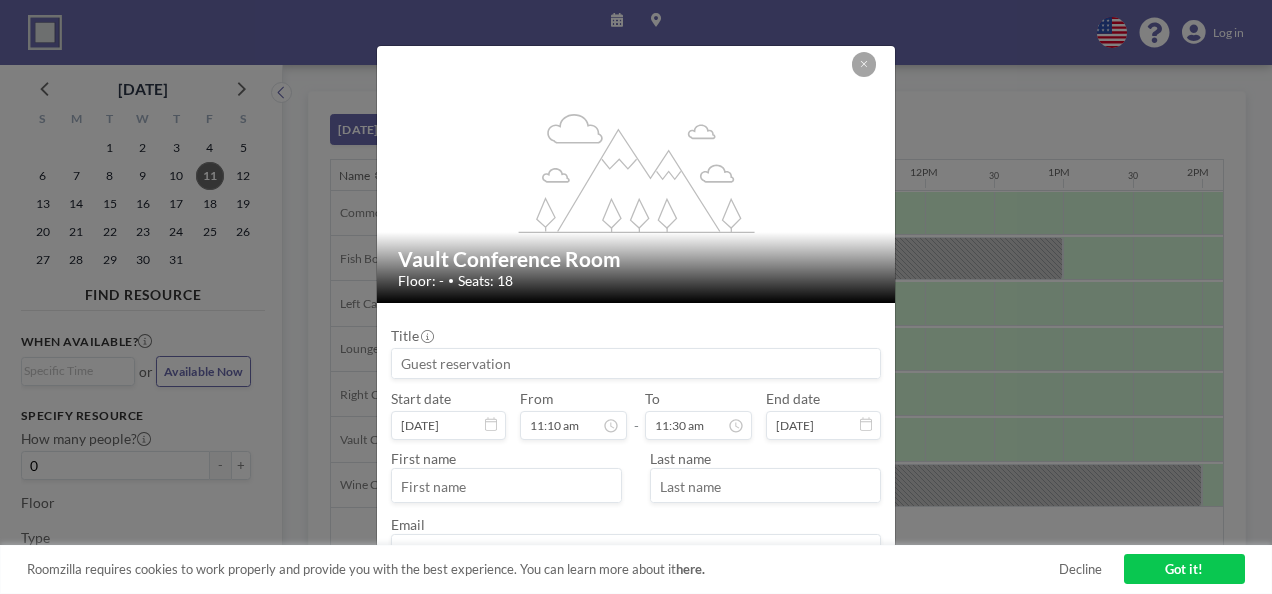 click on "Start date  [DATE]  From  11:10 am      -   To  11:30 am      End date  [DATE]" at bounding box center [636, 415] 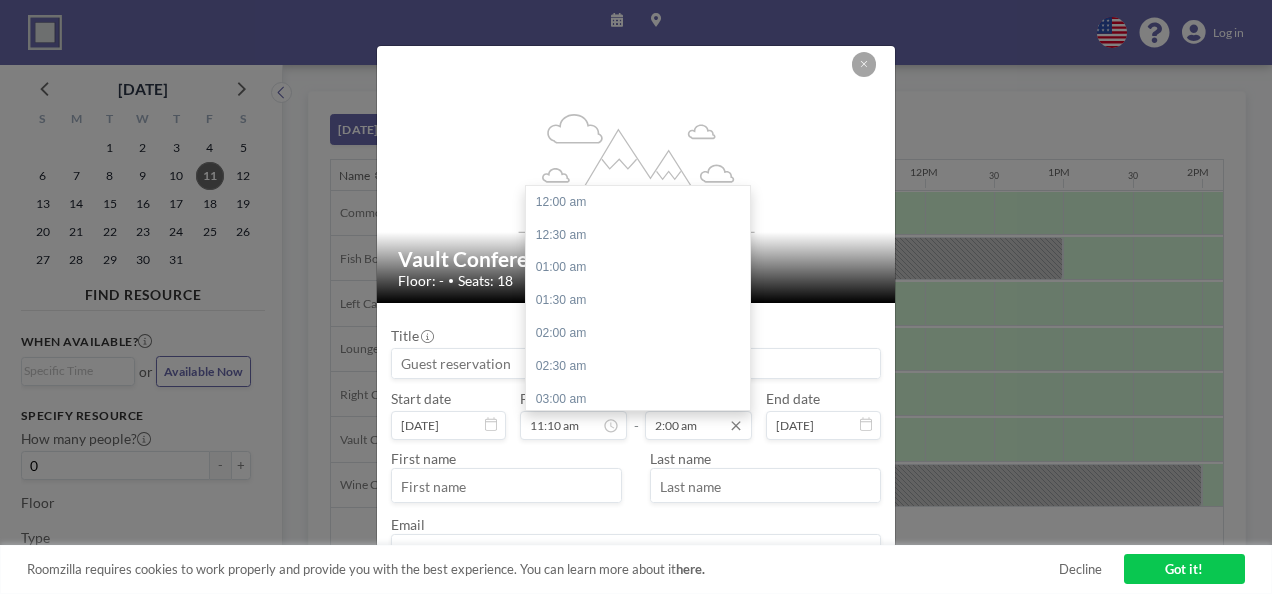 scroll, scrollTop: 759, scrollLeft: 0, axis: vertical 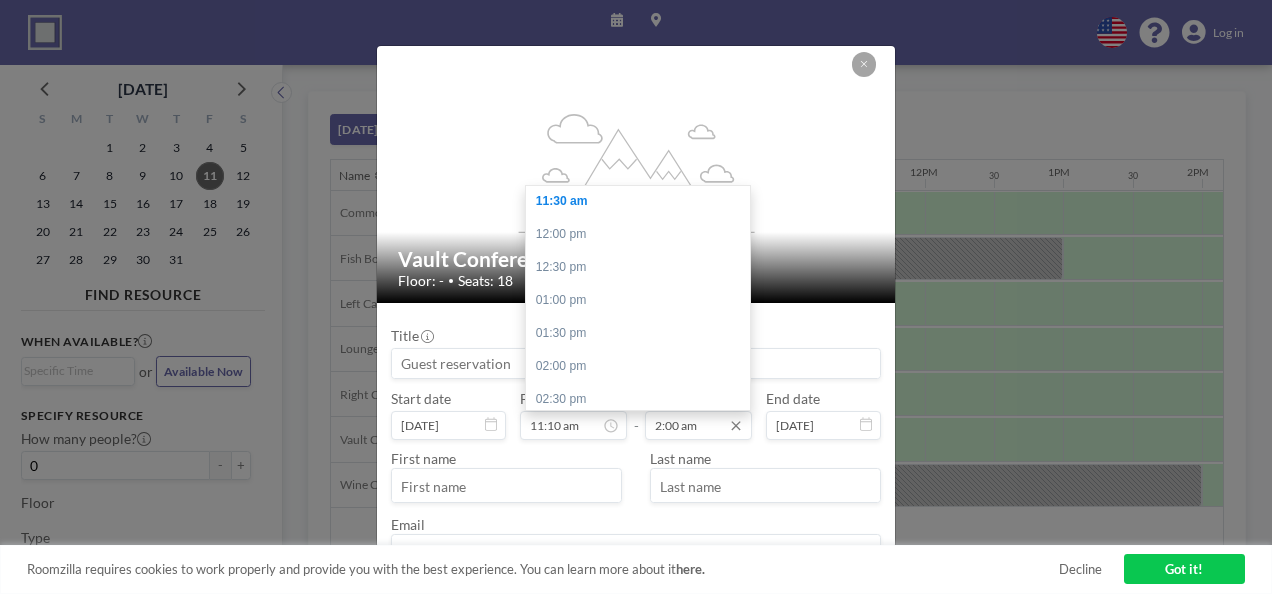 click on "2:00 am" at bounding box center [698, 425] 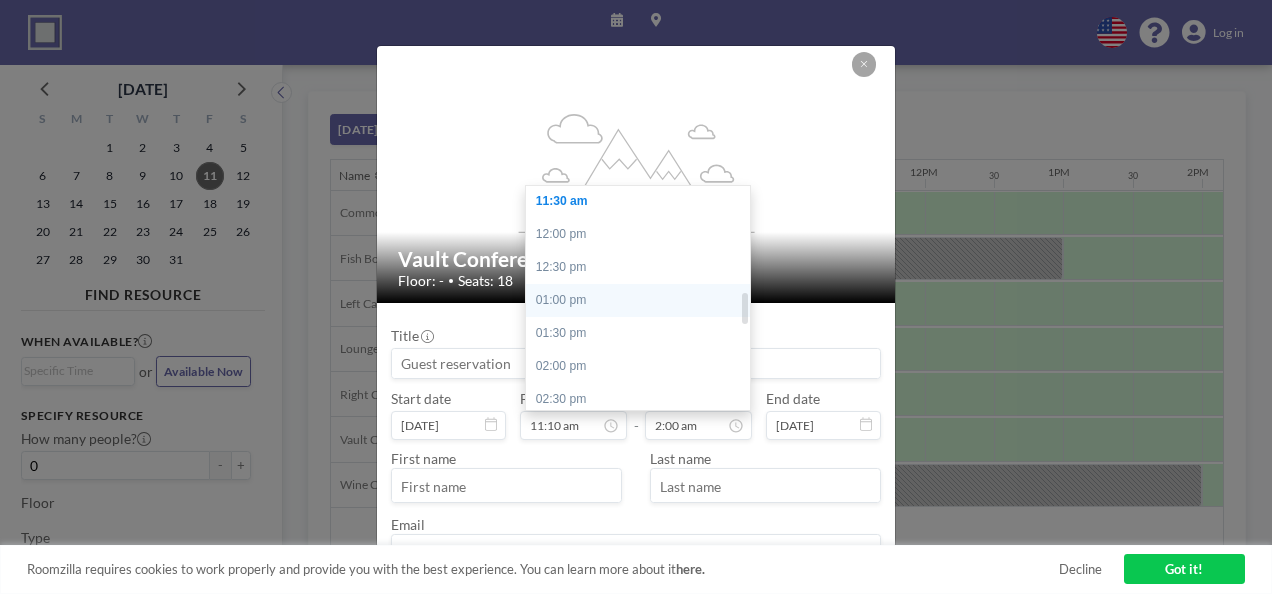 scroll, scrollTop: 790, scrollLeft: 0, axis: vertical 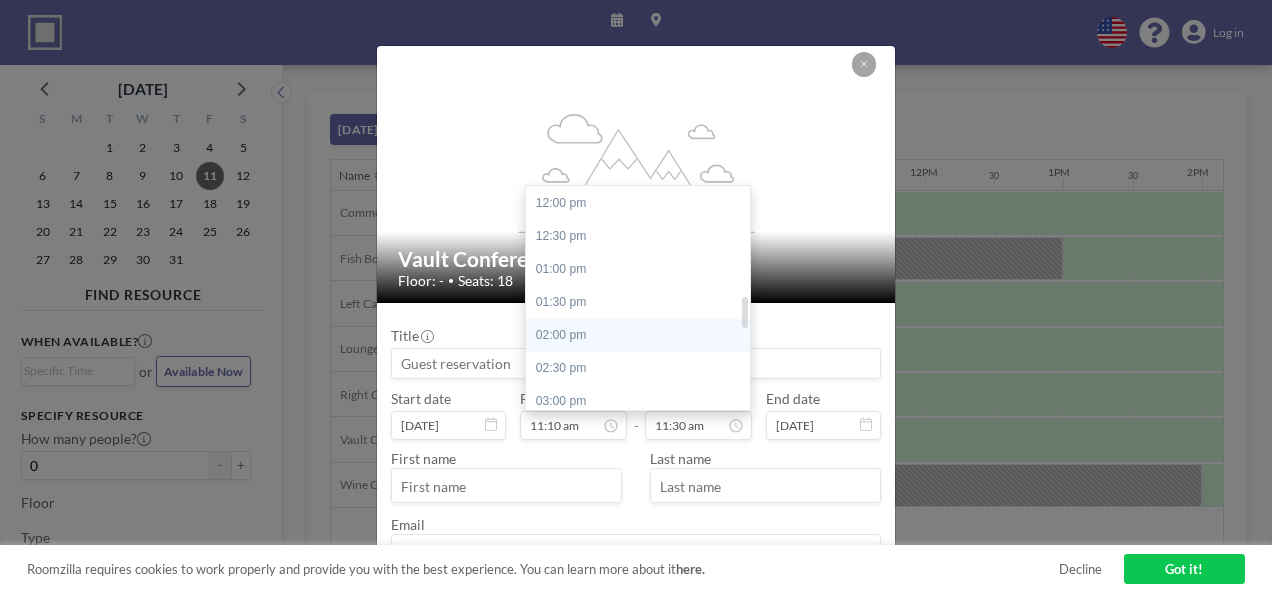 click on "02:00 pm" at bounding box center (643, 335) 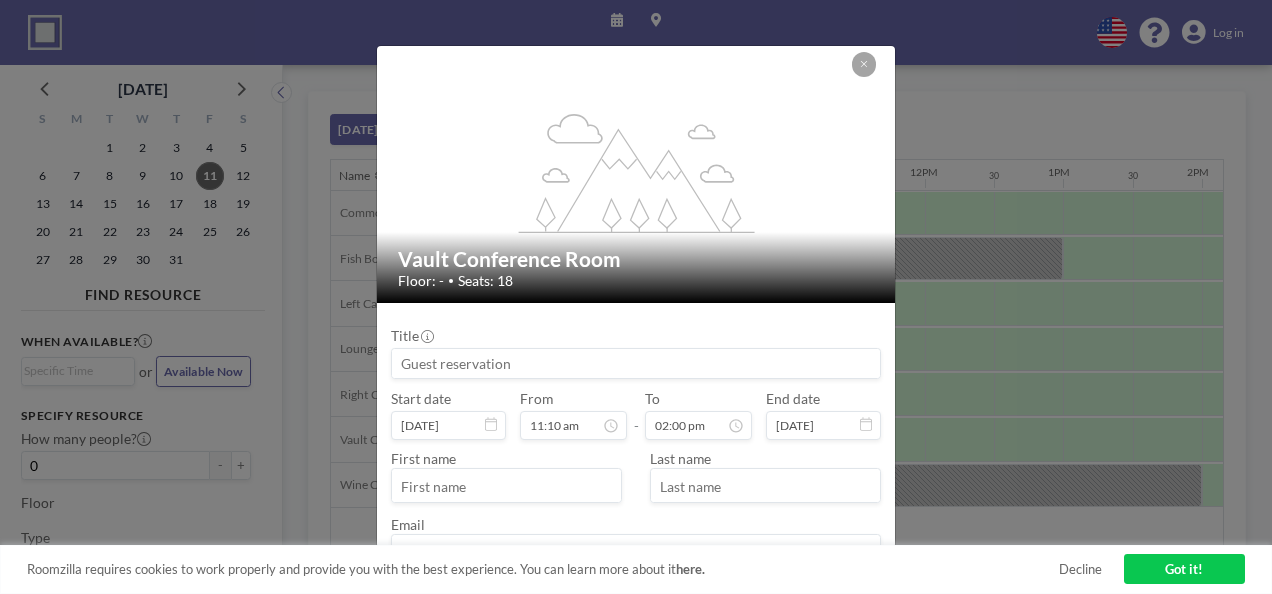 click at bounding box center [636, 363] 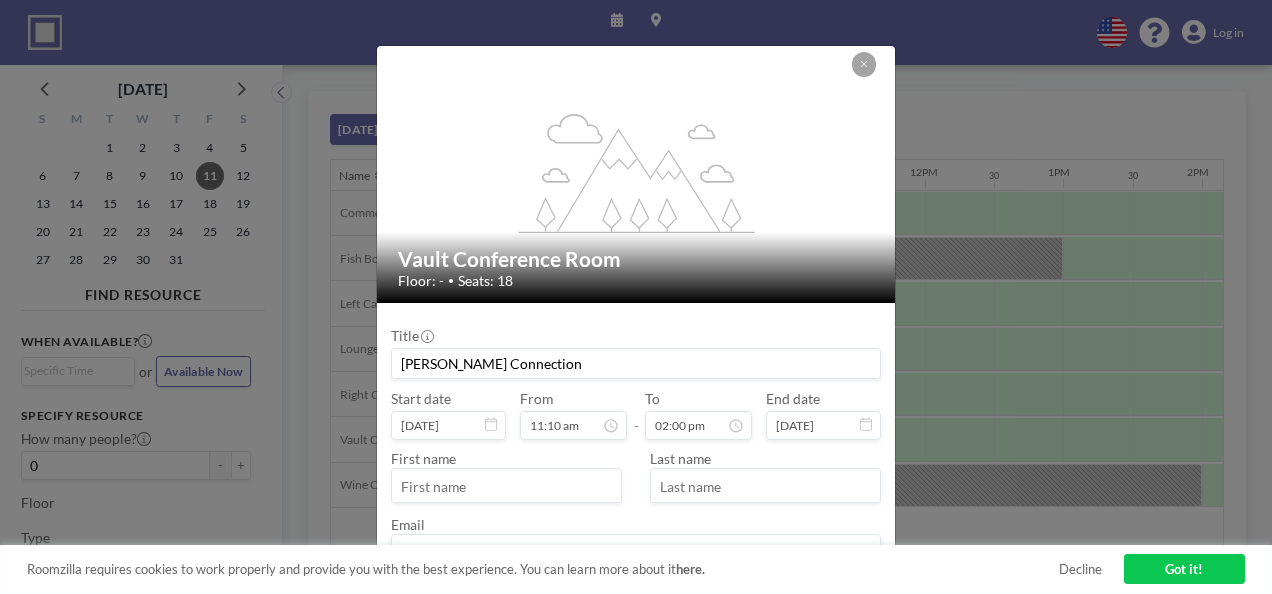 scroll, scrollTop: 113, scrollLeft: 0, axis: vertical 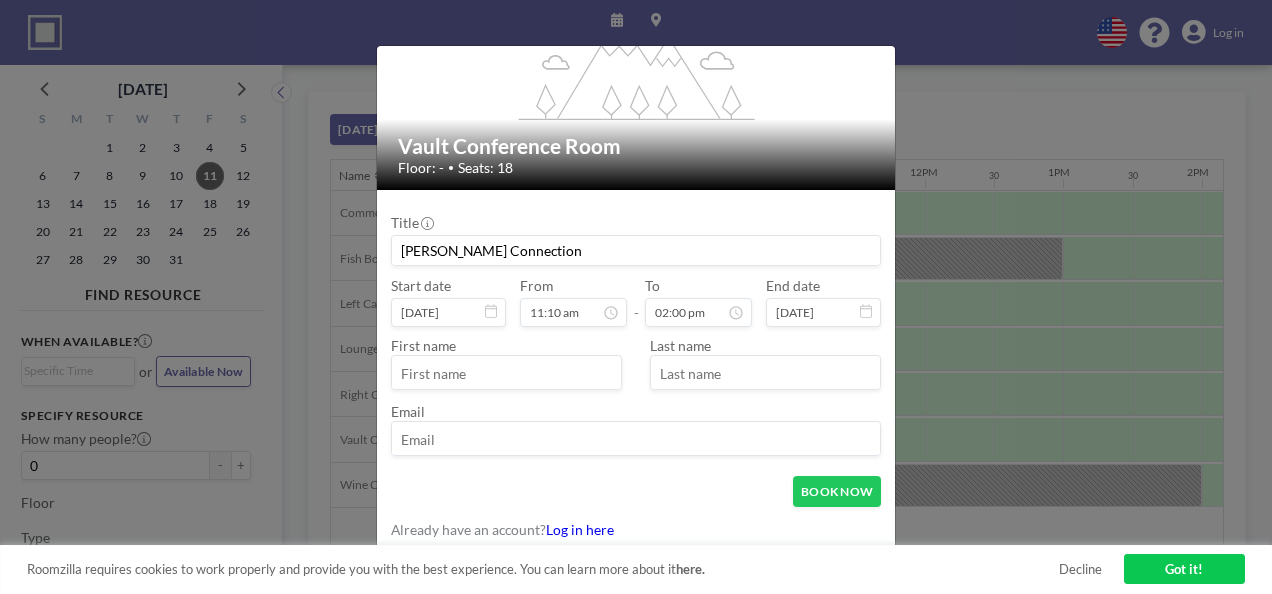 type on "[PERSON_NAME] Connection" 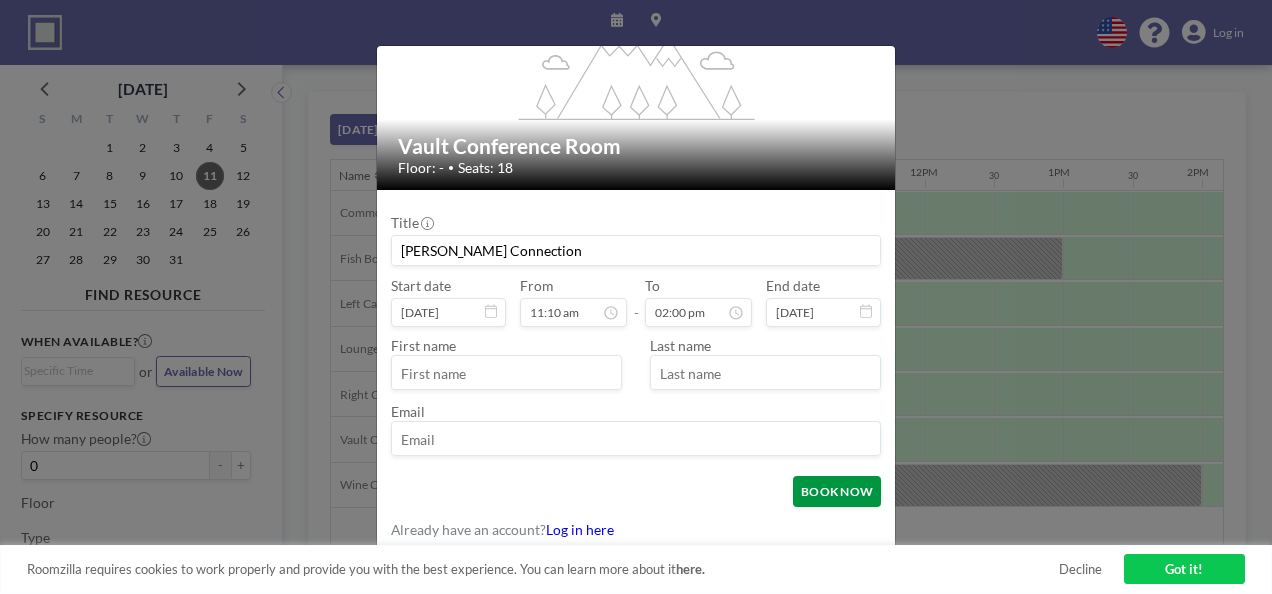 click on "BOOK NOW" at bounding box center [837, 491] 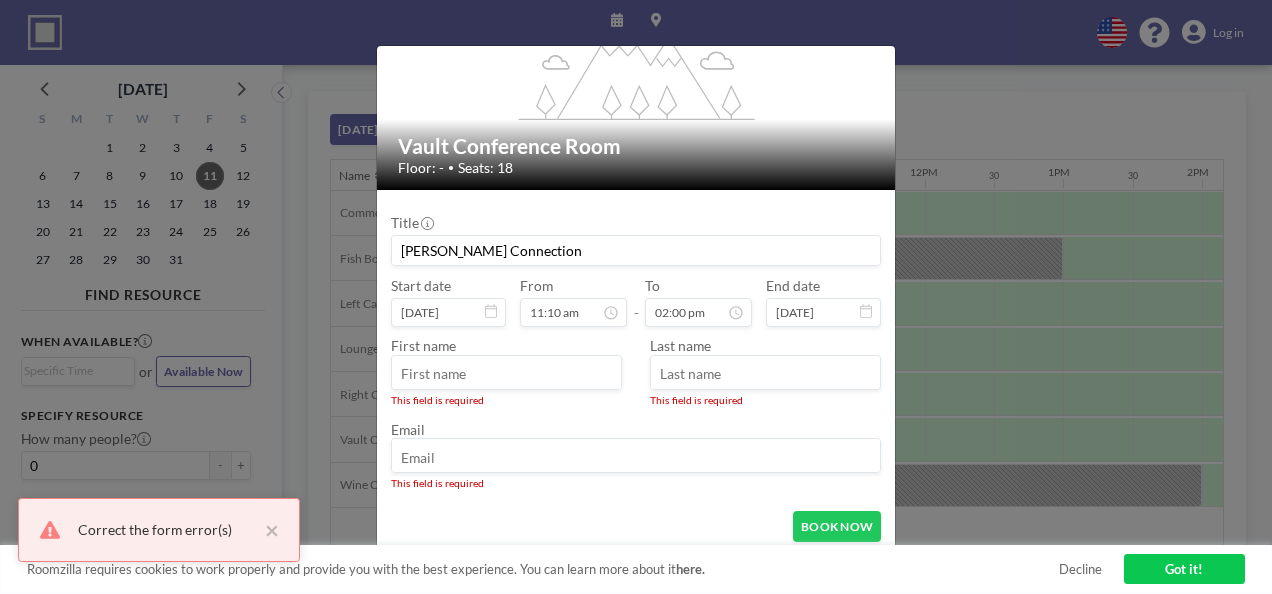click at bounding box center [506, 373] 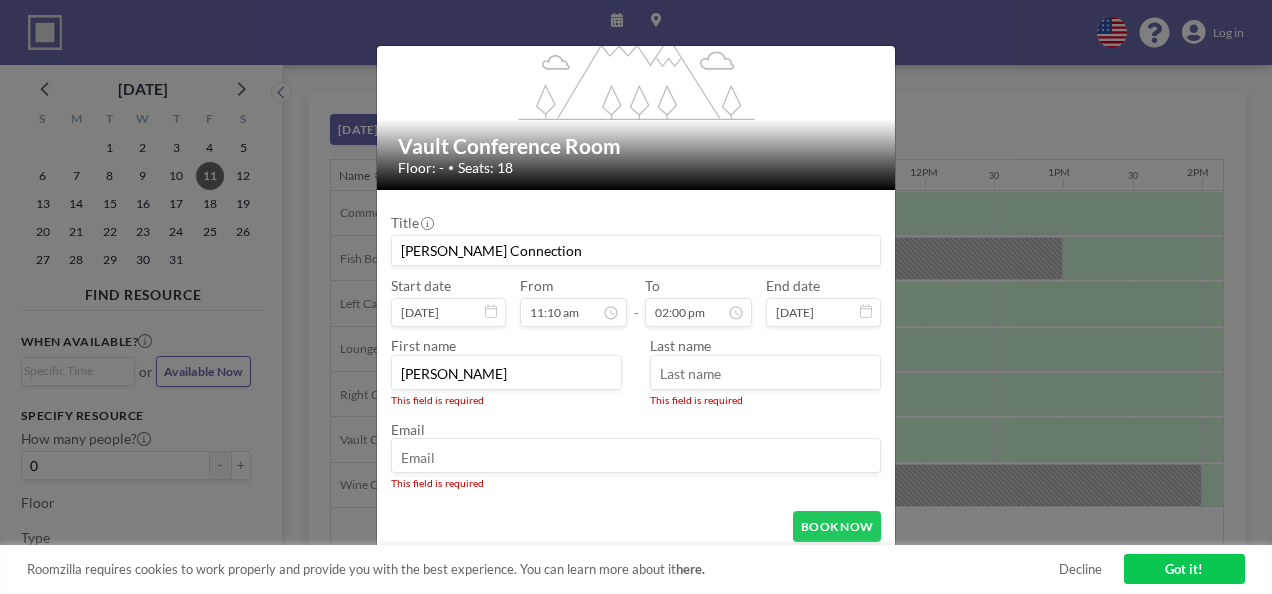 type on "[PERSON_NAME]" 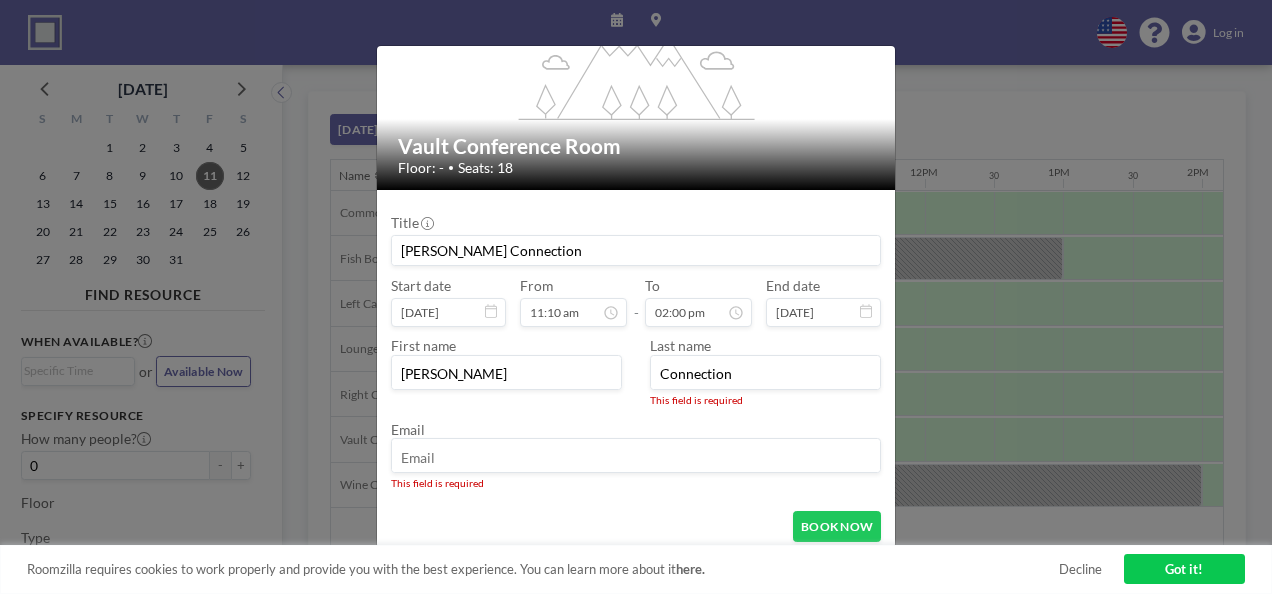 type on "Connection" 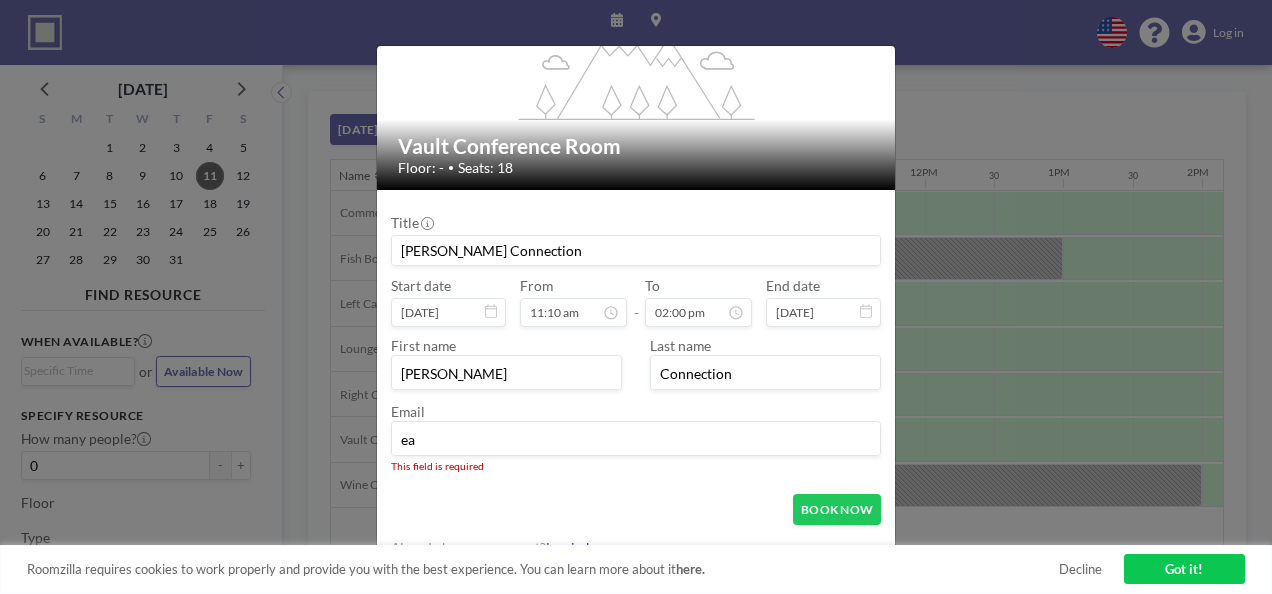 type on "[EMAIL_ADDRESS][DOMAIN_NAME]" 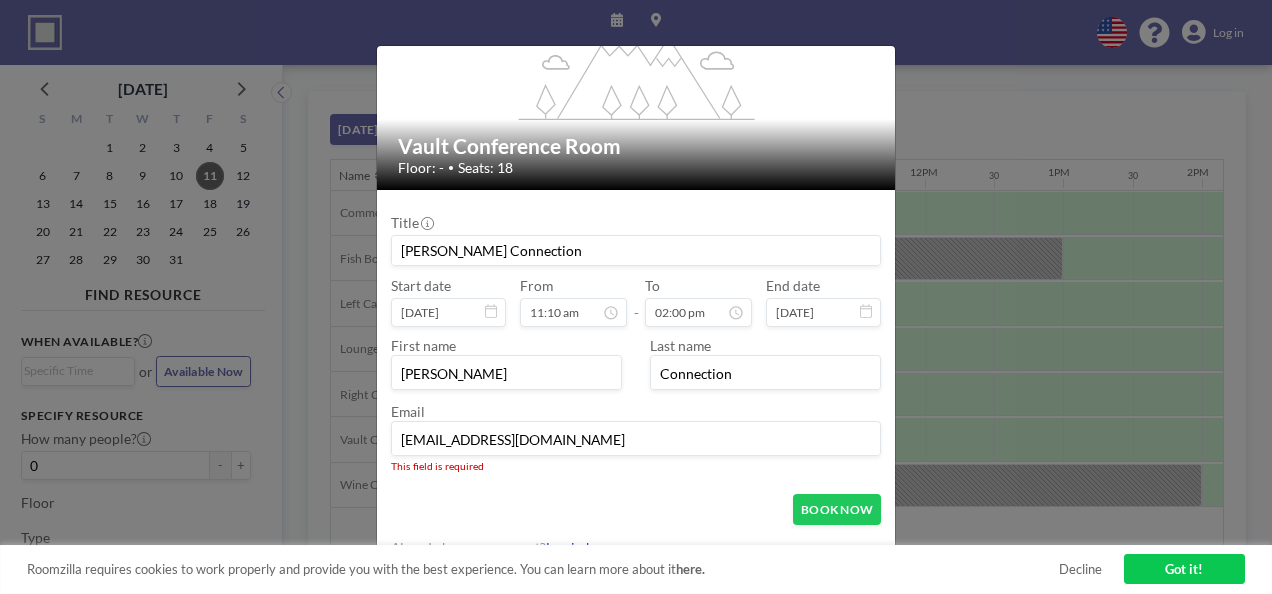 type 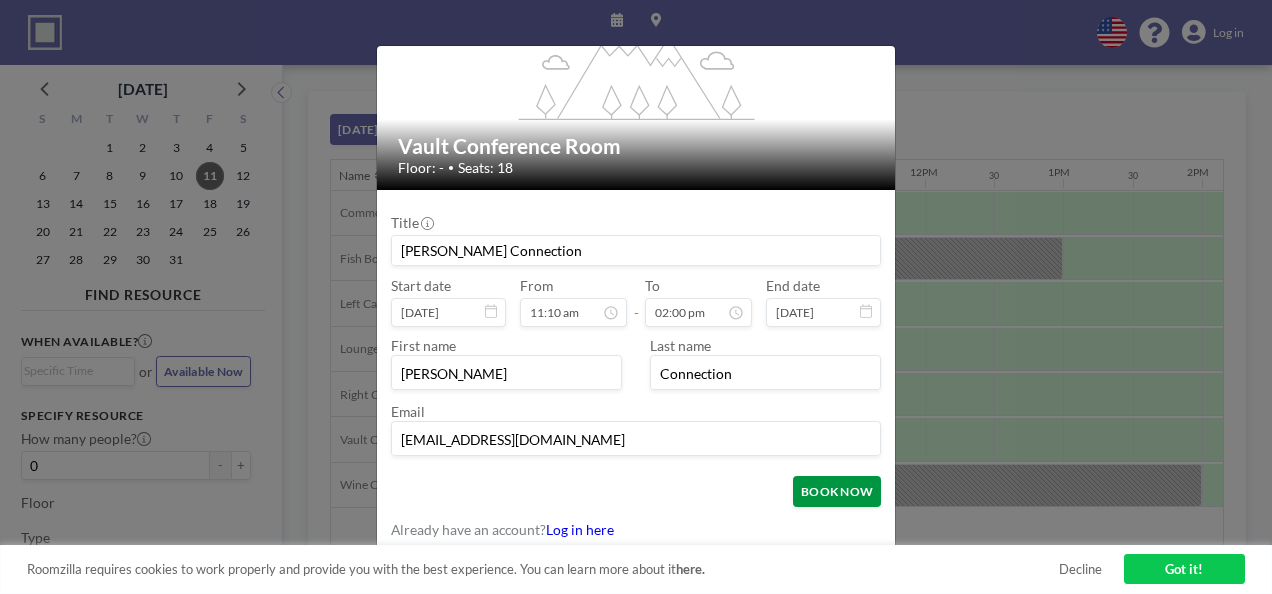 click on "BOOK NOW" at bounding box center (837, 491) 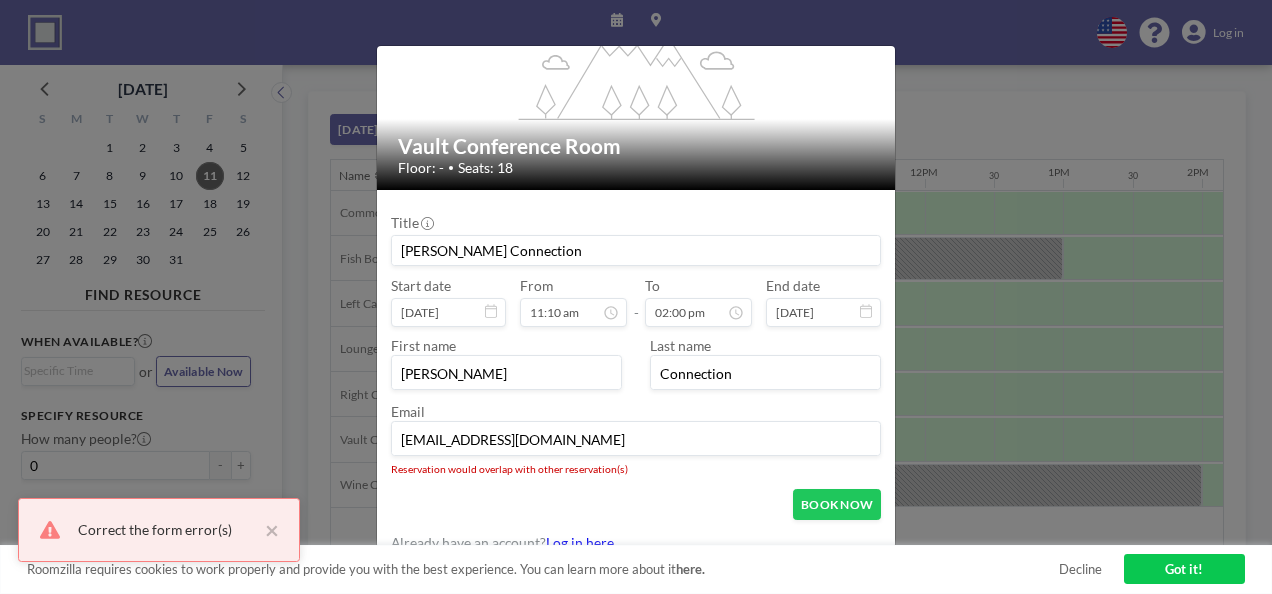 click on "[EMAIL_ADDRESS][DOMAIN_NAME]" at bounding box center (636, 439) 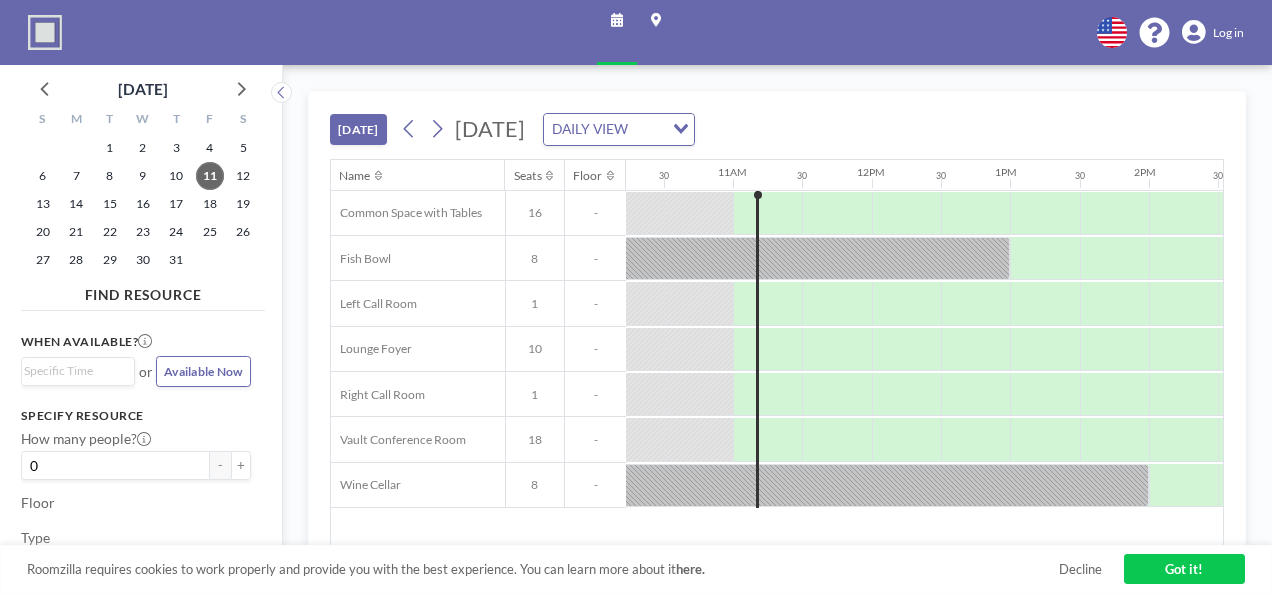 scroll, scrollTop: 0, scrollLeft: 1417, axis: horizontal 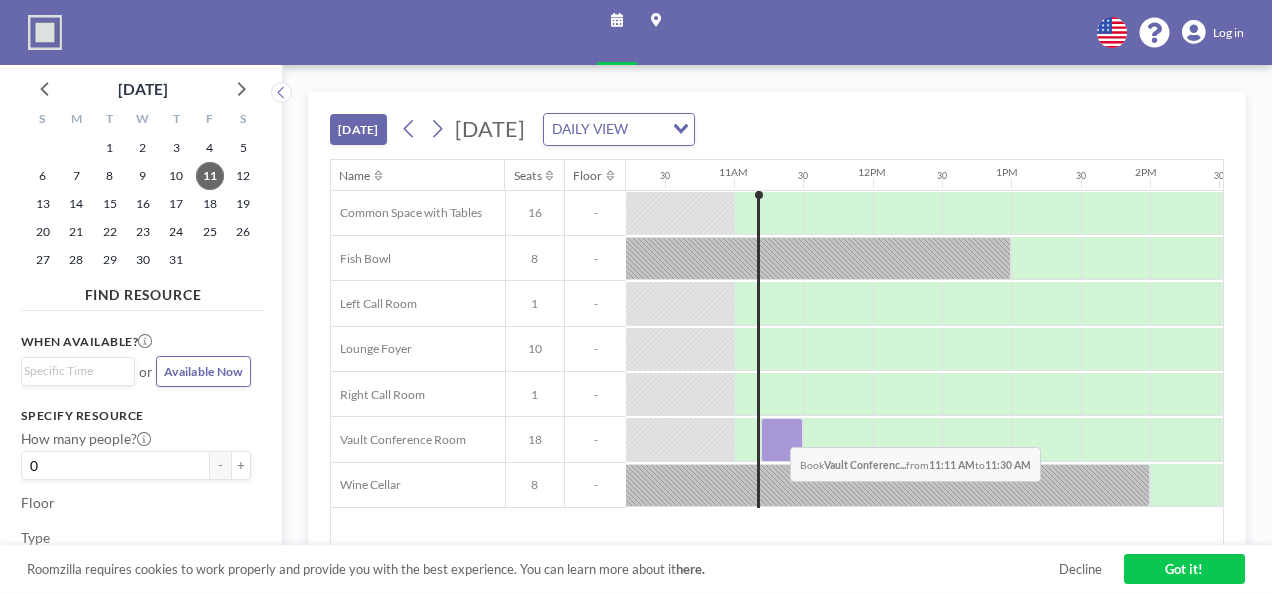 click at bounding box center (782, 439) 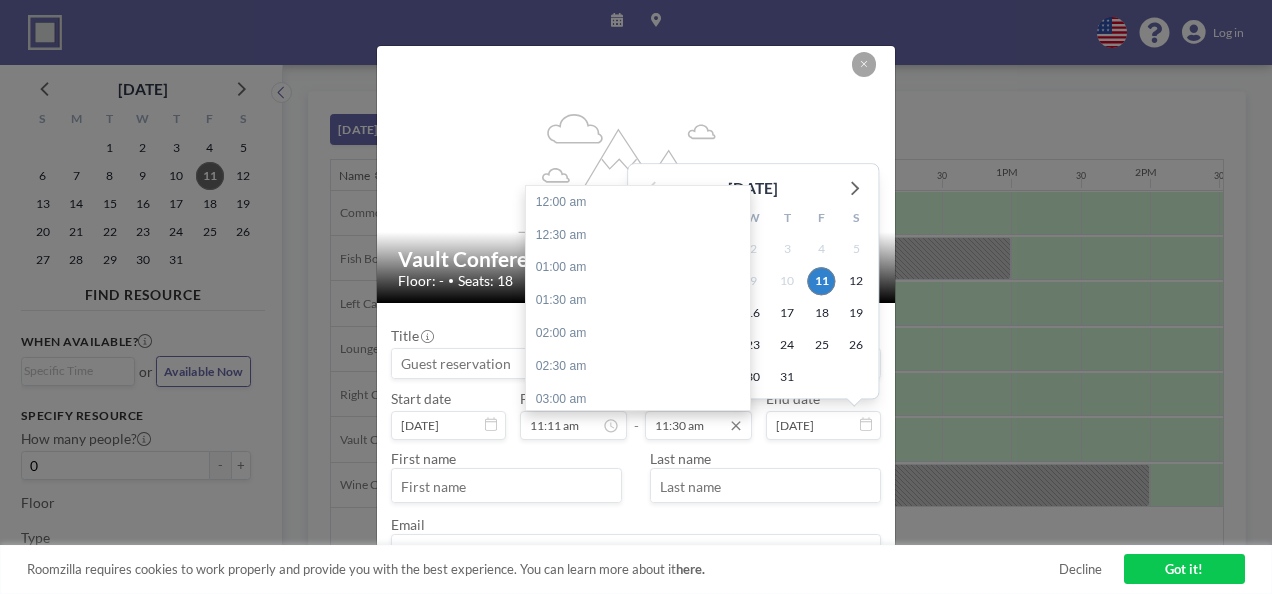 scroll, scrollTop: 759, scrollLeft: 0, axis: vertical 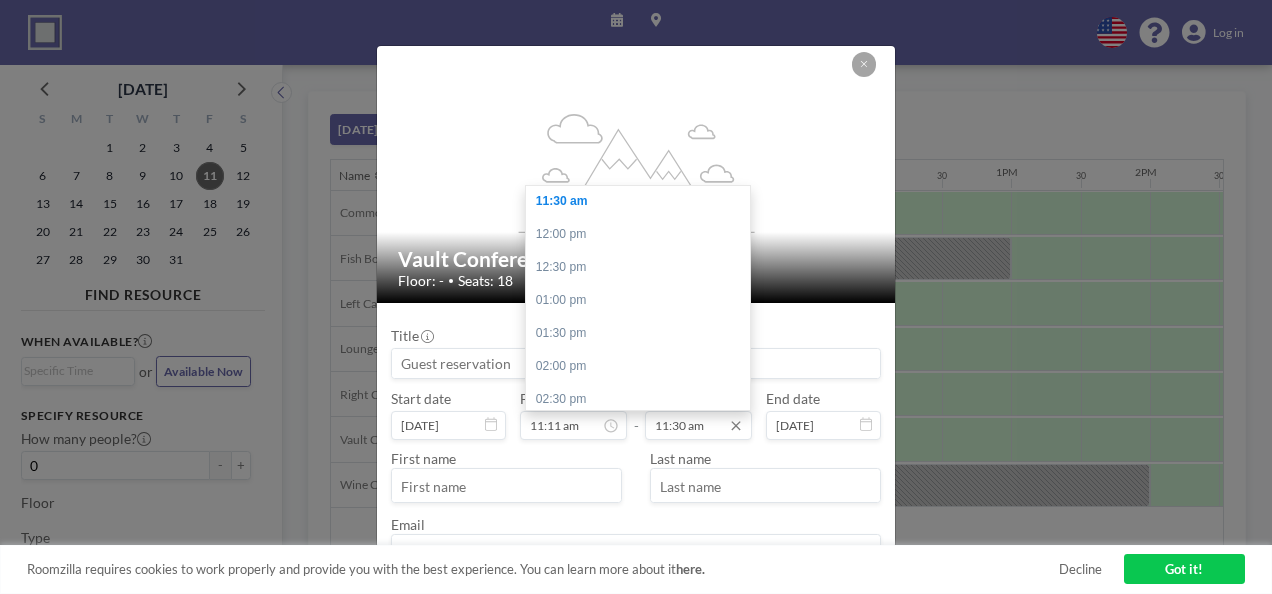 click on "11:30 am" at bounding box center (698, 425) 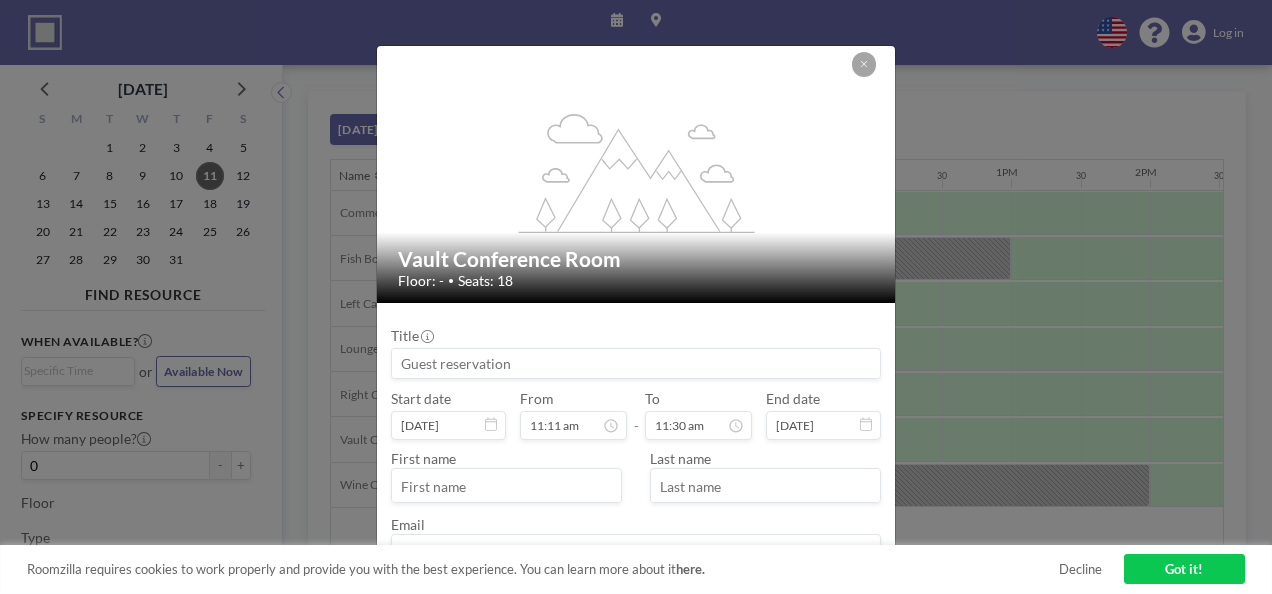 drag, startPoint x: 683, startPoint y: 425, endPoint x: 633, endPoint y: 426, distance: 50.01 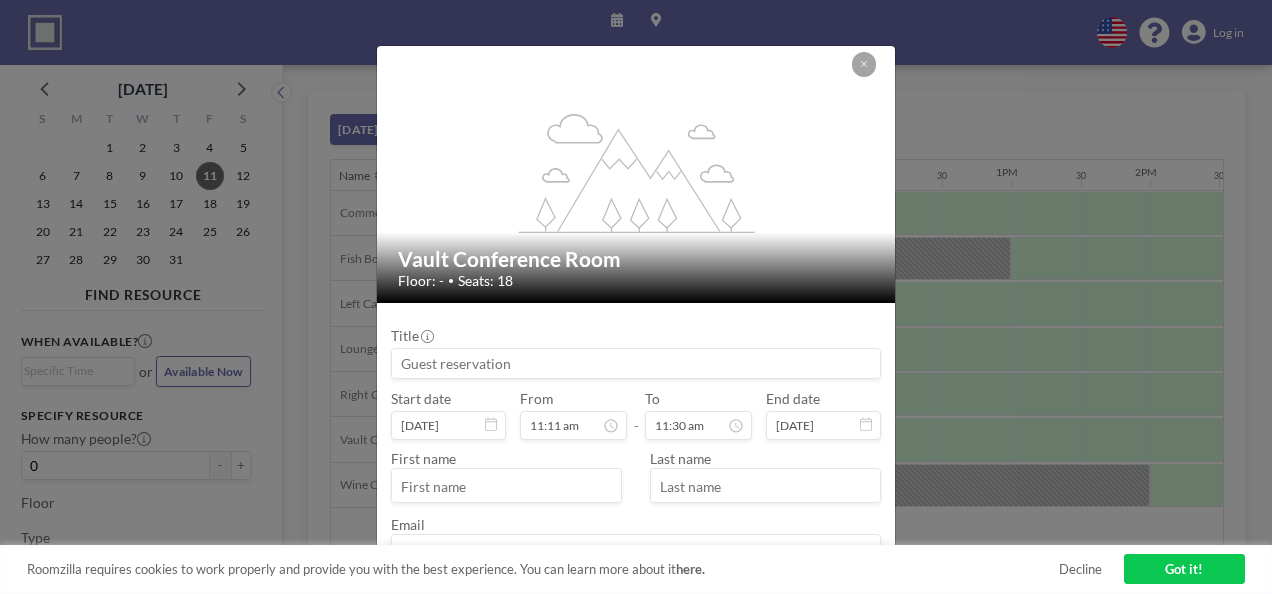 click on "Start date  [DATE]  From  11:11 am      -   To  11:30 am
12:00 am
12:30 am
01:00 am
01:30 am
02:00 am
02:30 am
03:00 am
03:30 am
04:00 am
04:30 am
05:00 am
05:30 am
06:00 am
06:30 am
07:00 am
07:30 am
08:00 am
08:30 am
09:00 am
09:30 am
10:00 am
10:30 am
11:00 am
11:30 am
12:00 pm
12:30 pm
01:00 pm
01:30 pm
02:00 pm
02:30 pm
03:00 pm
03:30 pm
04:00 pm
04:30 pm
05:00 pm
05:30 pm
06:00 pm
06:30 pm
07:00 pm
07:30 pm
08:00 pm
08:30 pm
09:00 pm
09:30 pm
10:00 pm
10:30 pm
11:00 pm
11:30 pm
End date  [DATE]" at bounding box center (636, 415) 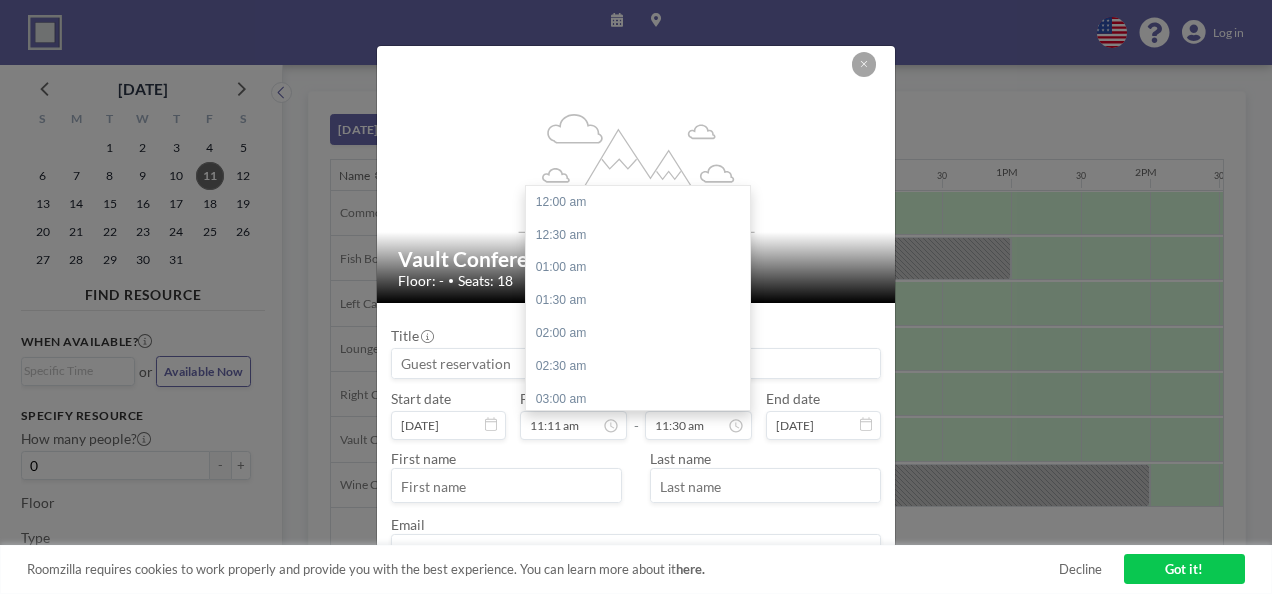 scroll, scrollTop: 759, scrollLeft: 0, axis: vertical 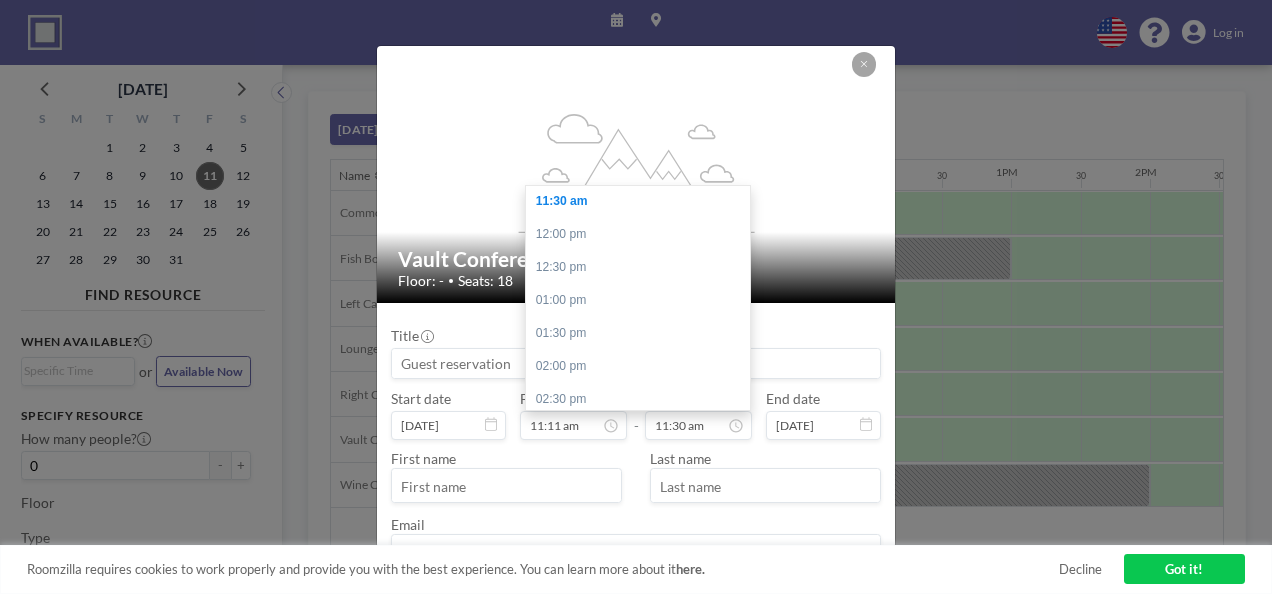 click on "Start date  [DATE]  From  11:11 am      -   To  11:30 am
12:00 am
12:30 am
01:00 am
01:30 am
02:00 am
02:30 am
03:00 am
03:30 am
04:00 am
04:30 am
05:00 am
05:30 am
06:00 am
06:30 am
07:00 am
07:30 am
08:00 am
08:30 am
09:00 am
09:30 am
10:00 am
10:30 am
11:00 am
11:30 am
12:00 pm
12:30 pm
01:00 pm
01:30 pm
02:00 pm
02:30 pm
03:00 pm
03:30 pm
04:00 pm
04:30 pm
05:00 pm
05:30 pm
06:00 pm
06:30 pm
07:00 pm
07:30 pm
08:00 pm
08:30 pm
09:00 pm
09:30 pm
10:00 pm
10:30 pm
11:00 pm
11:30 pm
End date  [DATE]" at bounding box center (636, 415) 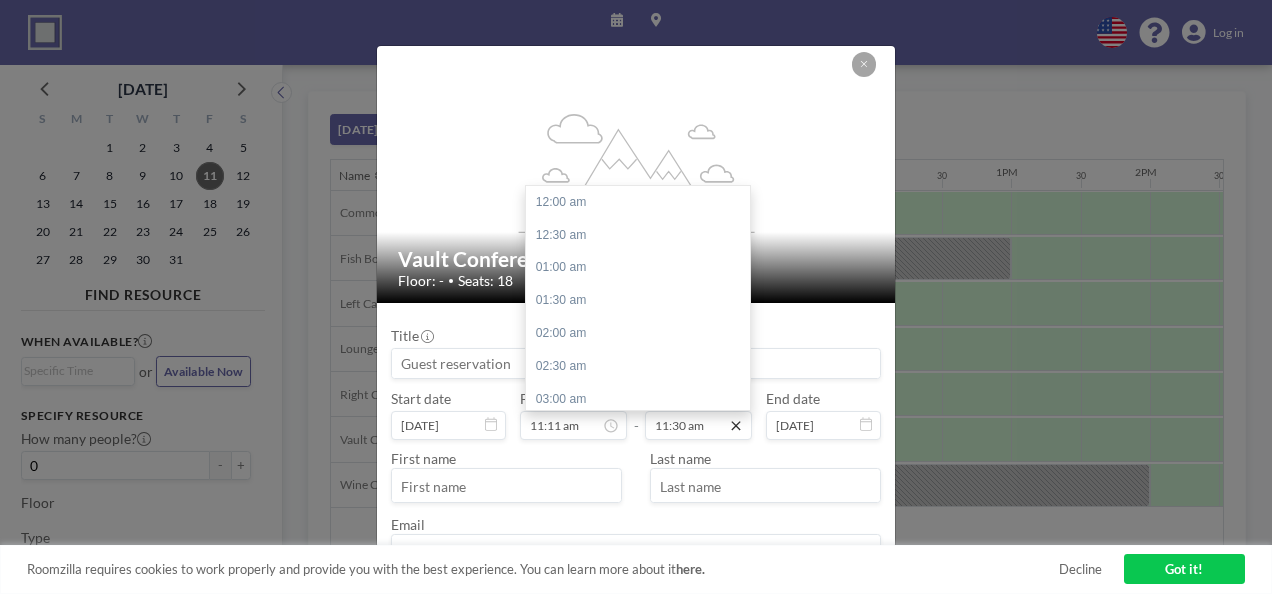 scroll, scrollTop: 759, scrollLeft: 0, axis: vertical 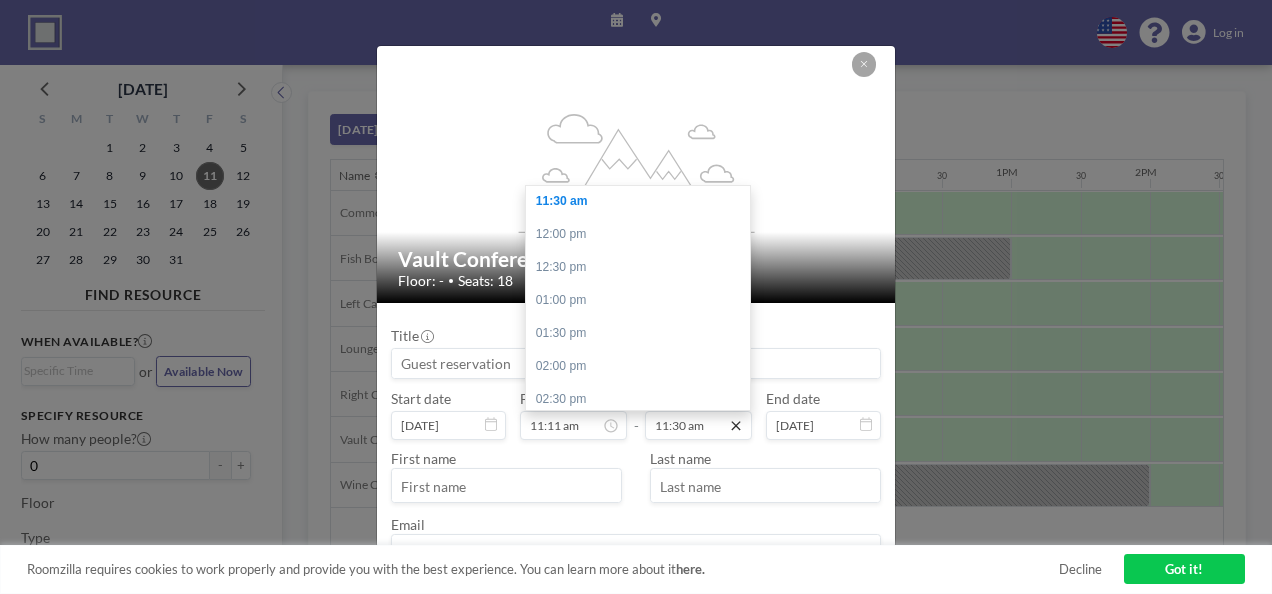 click 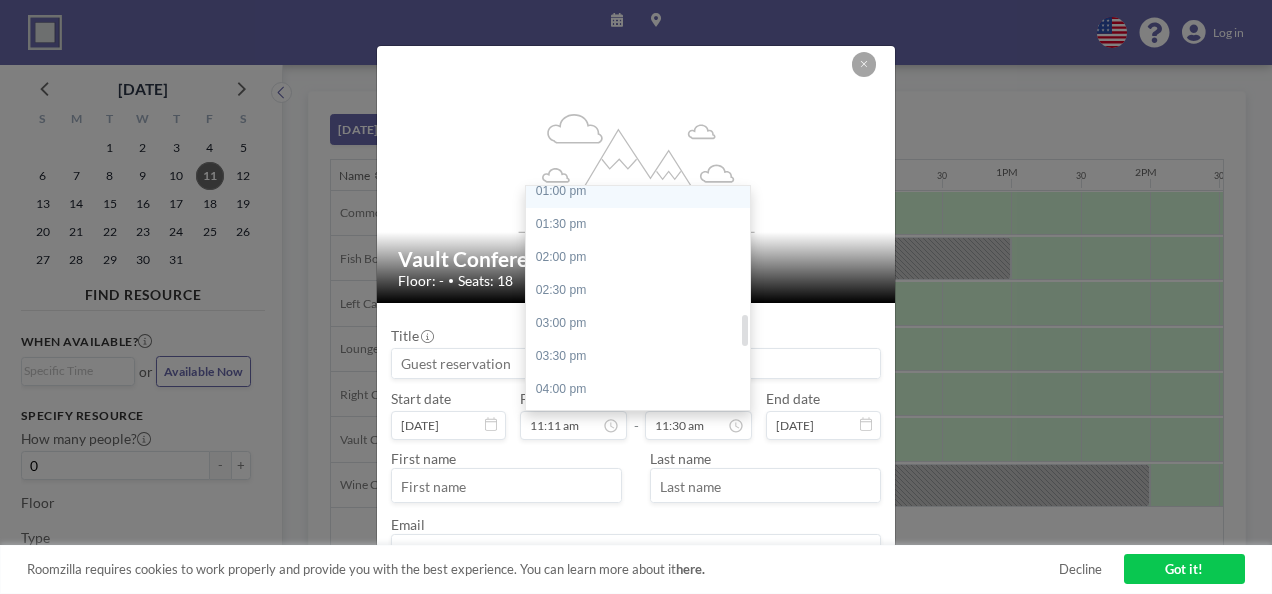 scroll, scrollTop: 919, scrollLeft: 0, axis: vertical 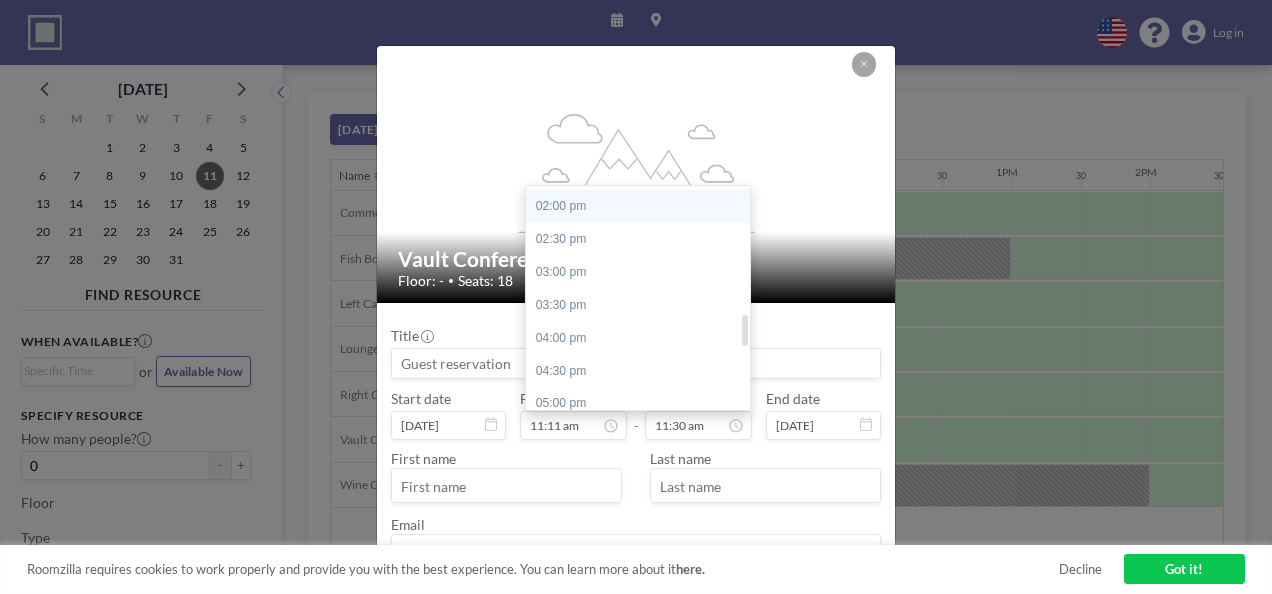 click on "02:00 pm" at bounding box center (643, 206) 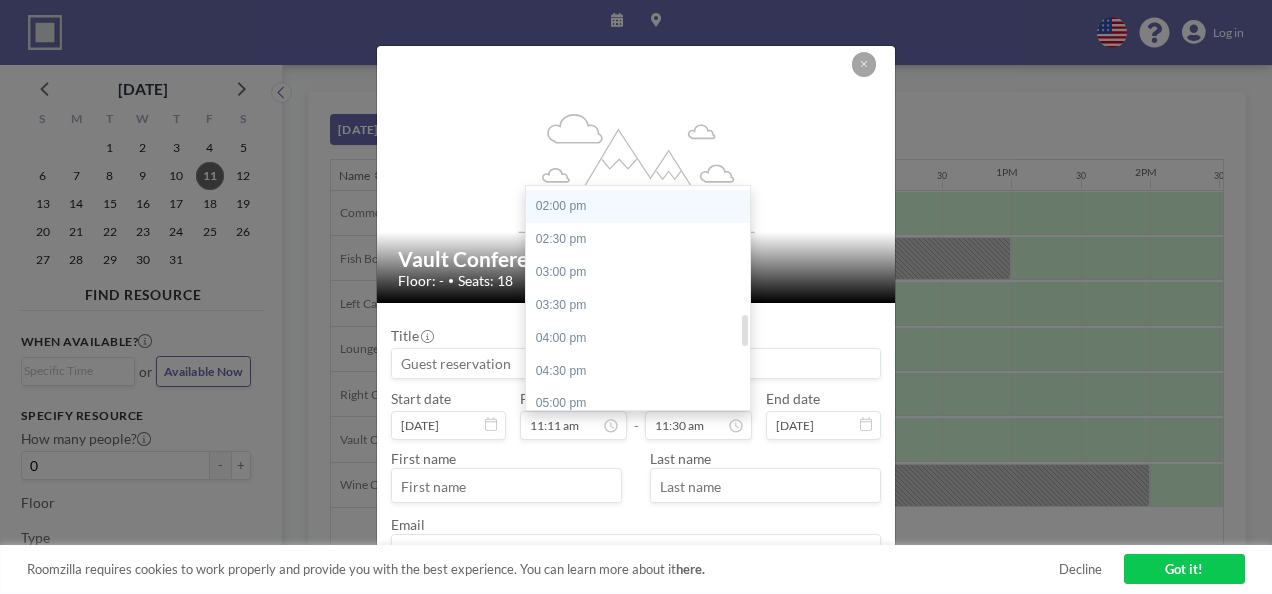 type on "02:00 pm" 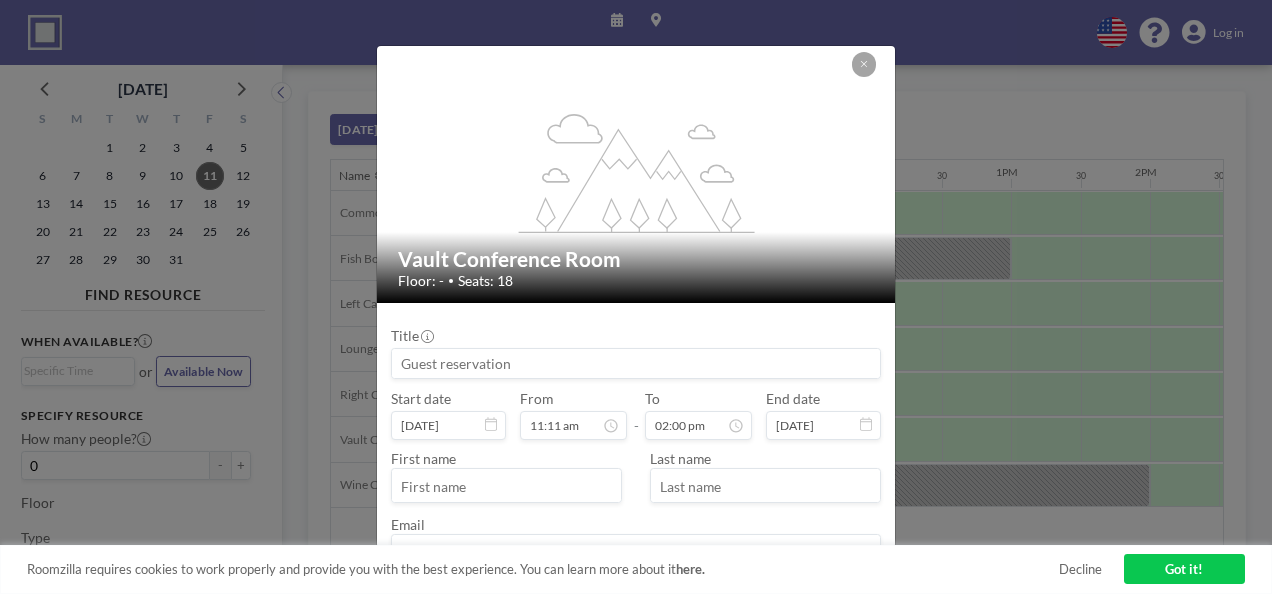 click at bounding box center [636, 363] 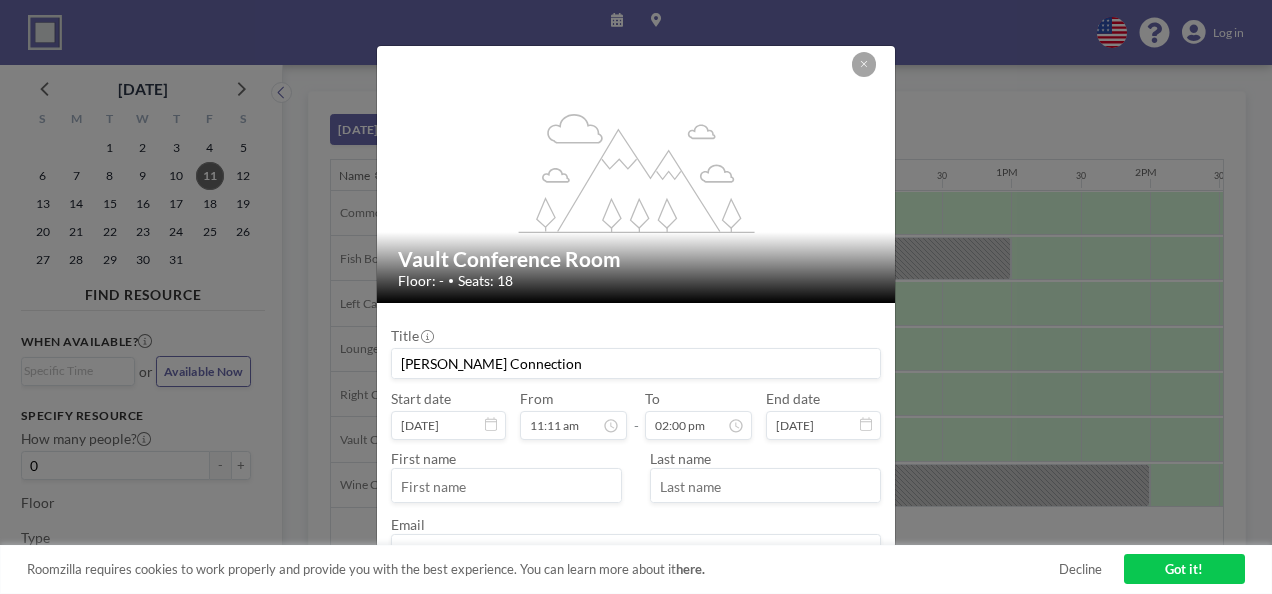 scroll, scrollTop: 113, scrollLeft: 0, axis: vertical 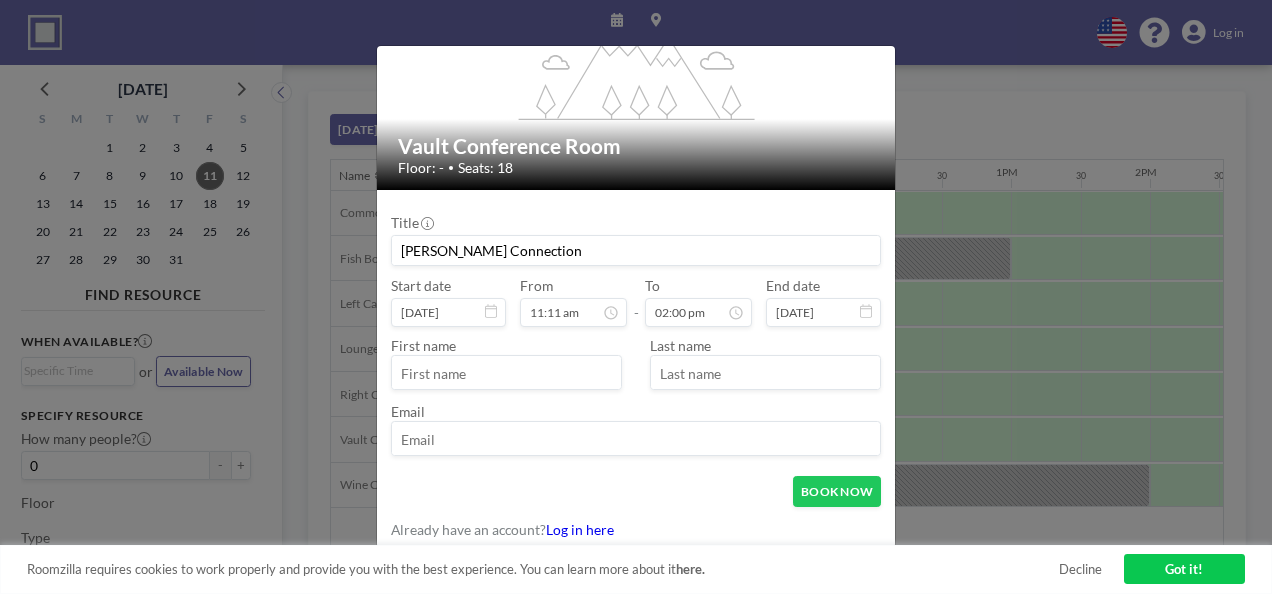 type on "[PERSON_NAME] Connection" 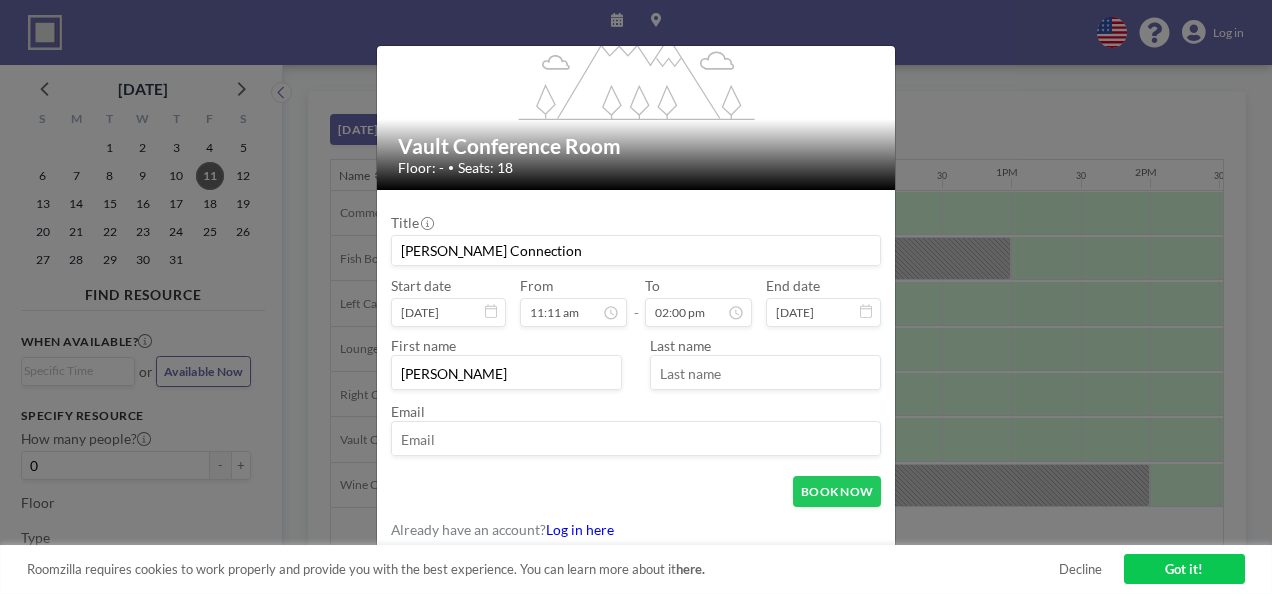 type on "[PERSON_NAME]" 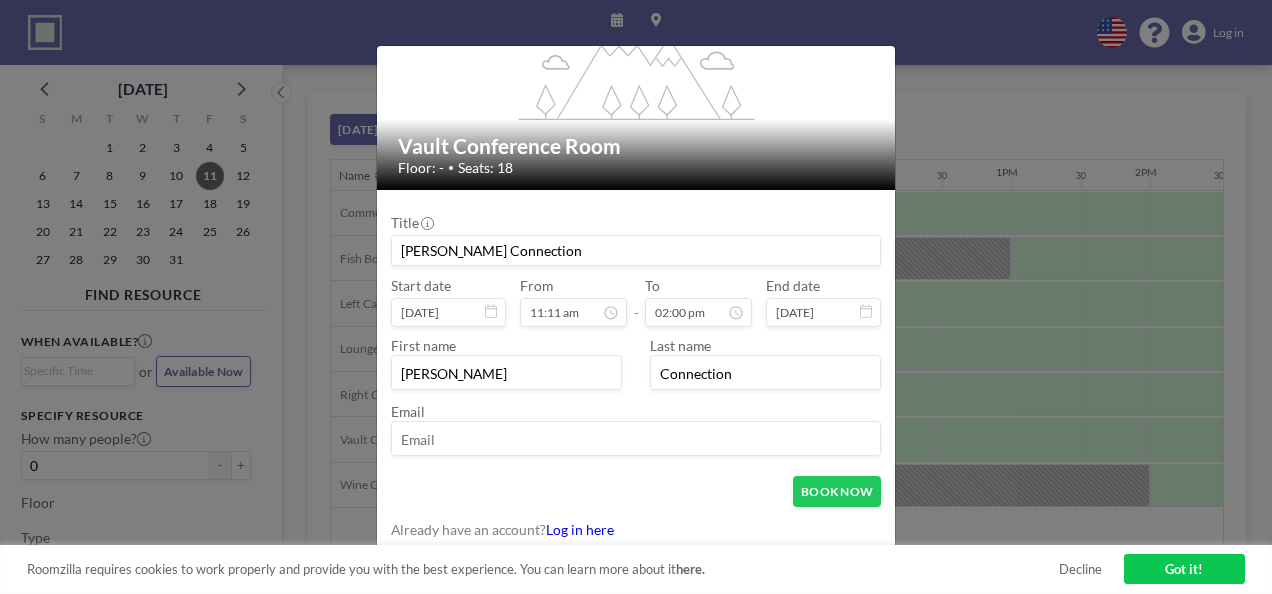 type on "Connection" 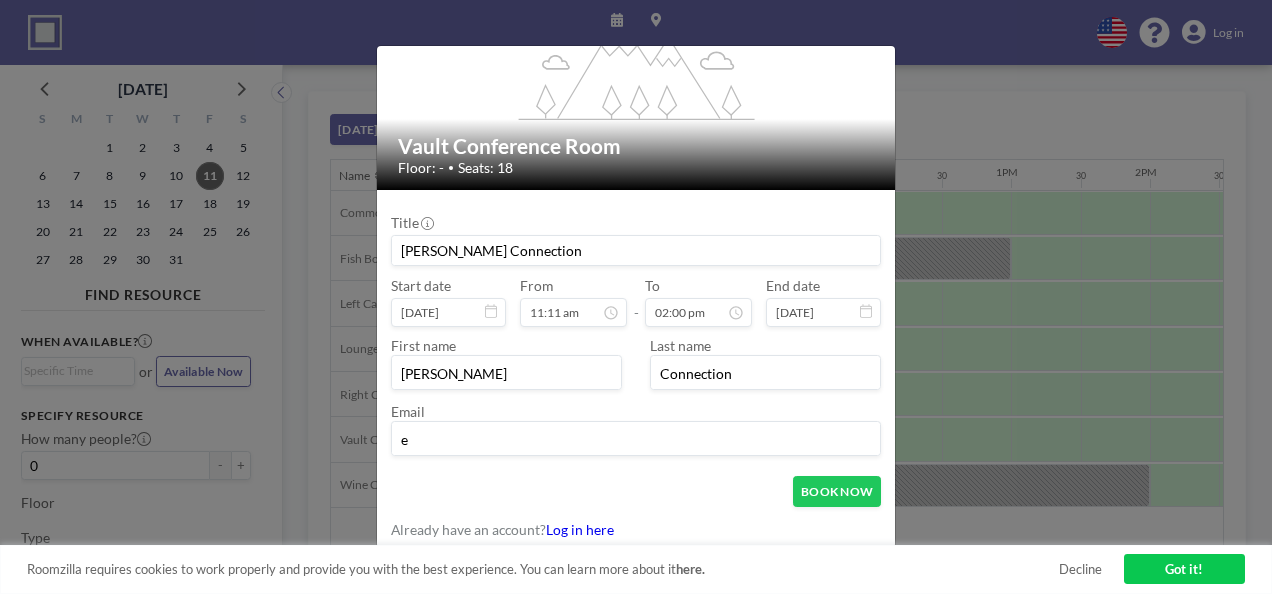 type on "[EMAIL_ADDRESS][DOMAIN_NAME]" 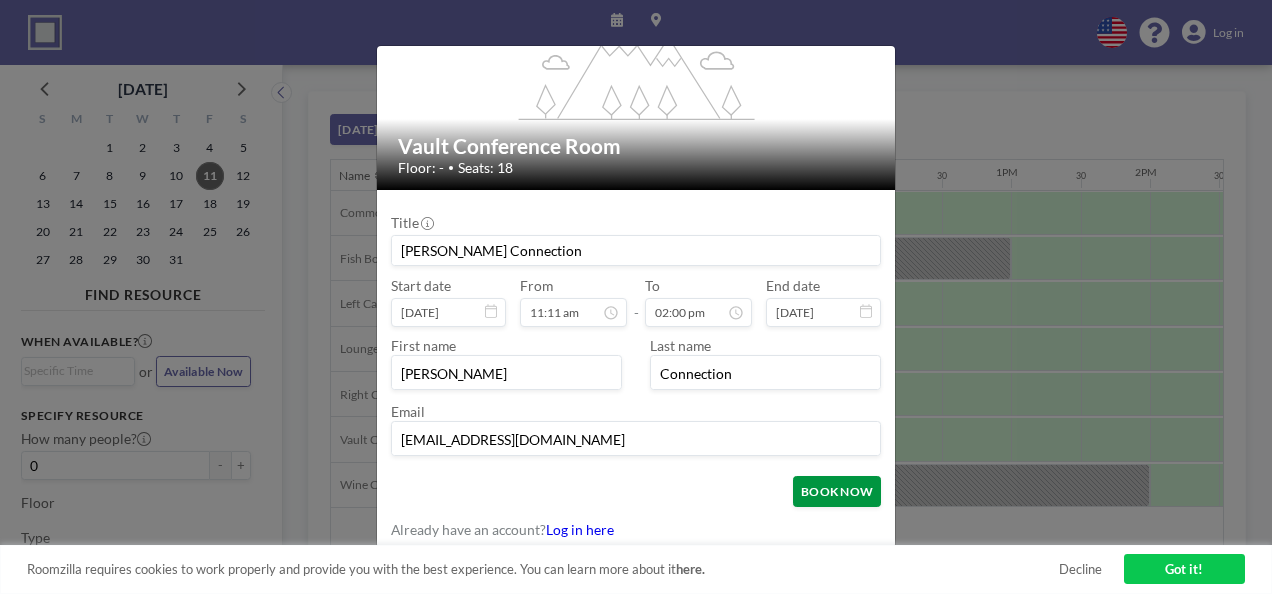 click on "BOOK NOW" at bounding box center [837, 491] 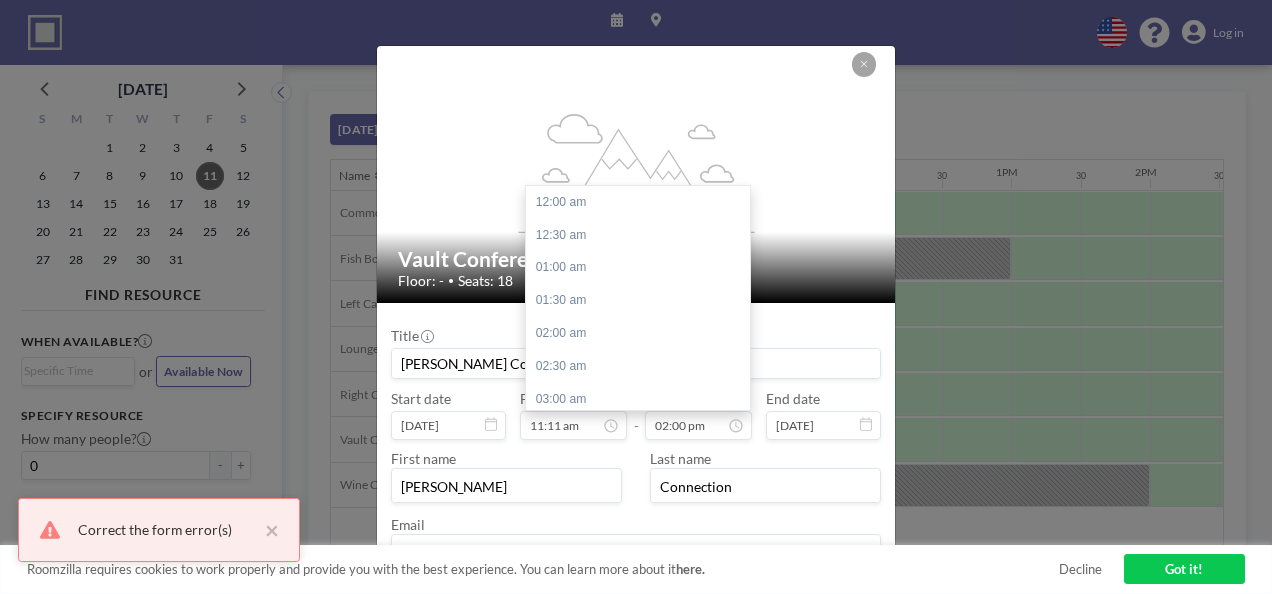 scroll, scrollTop: 126, scrollLeft: 0, axis: vertical 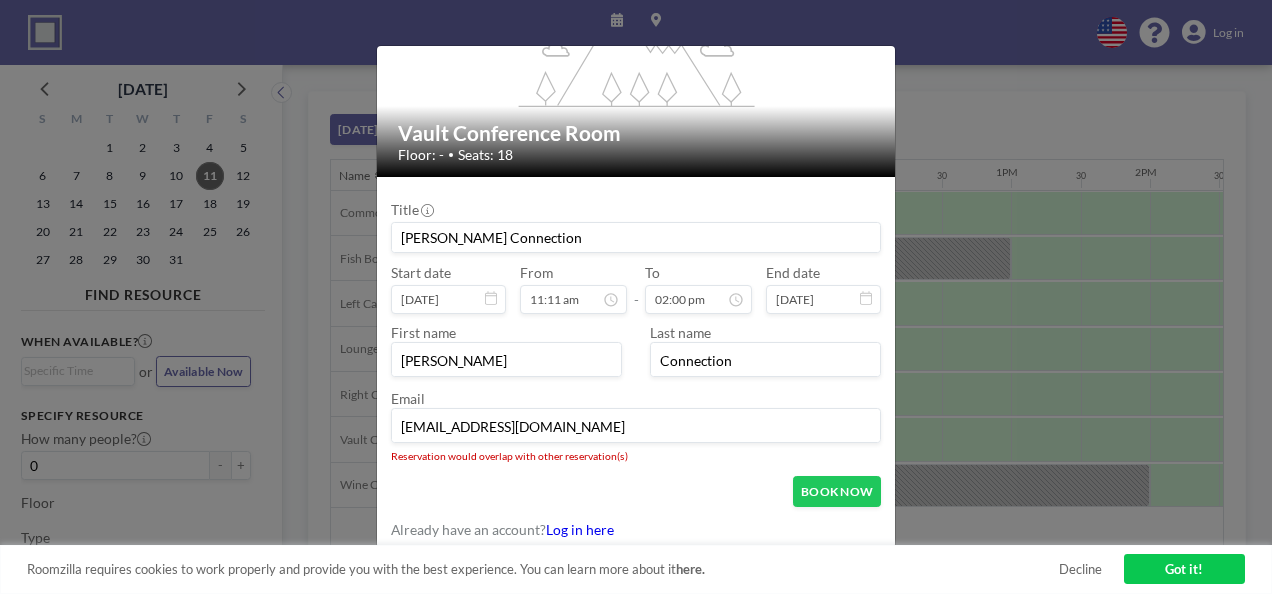 click on "flex-grow: 1.2;   Vault Conference Room   Floor: -   •   Seats: 18   Title  [PERSON_NAME] Connection  Start date  [DATE]  From  11:11 am      -   To  02:00 pm      End date  [DATE]  First name  [PERSON_NAME]  Last name  Connection  Email  [EMAIL_ADDRESS][DOMAIN_NAME]     Reservation would overlap with other reservation(s)      BOOK NOW  Already have an account?  Log in here" at bounding box center (636, 297) 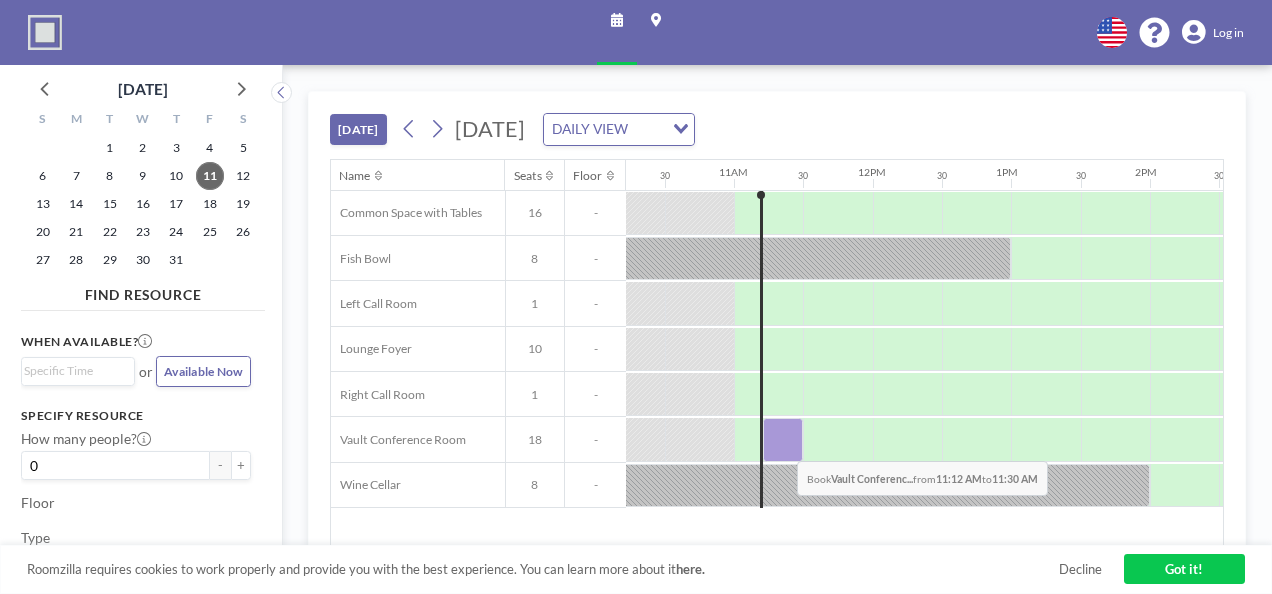 click at bounding box center [783, 439] 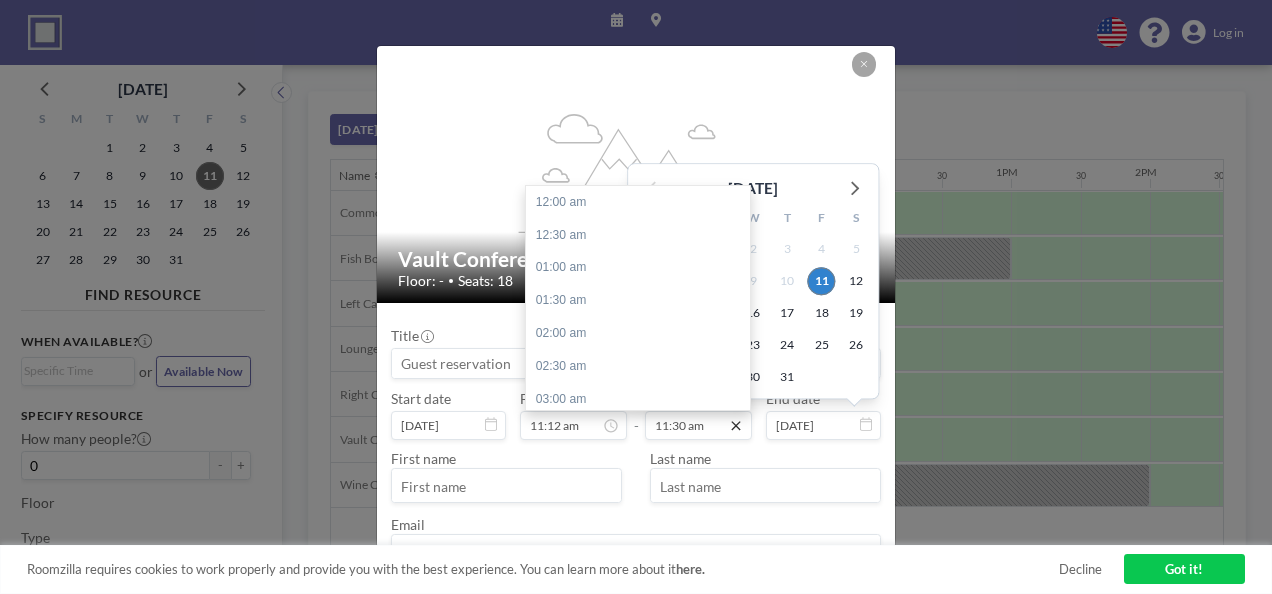 scroll, scrollTop: 759, scrollLeft: 0, axis: vertical 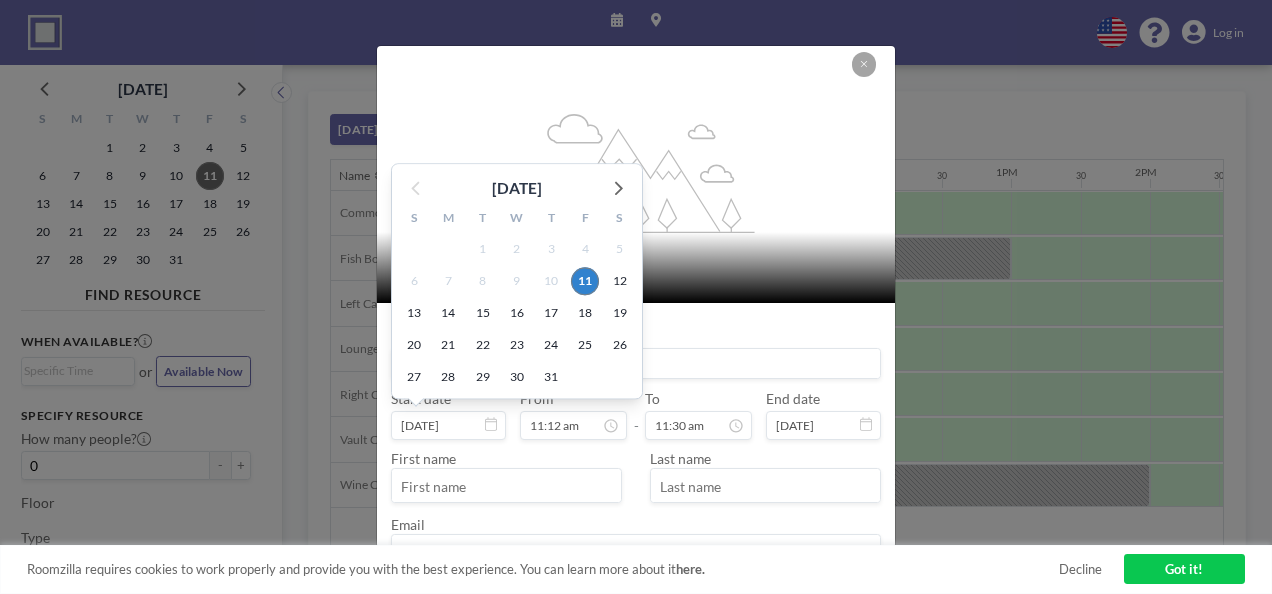 click on "29" at bounding box center [482, 377] 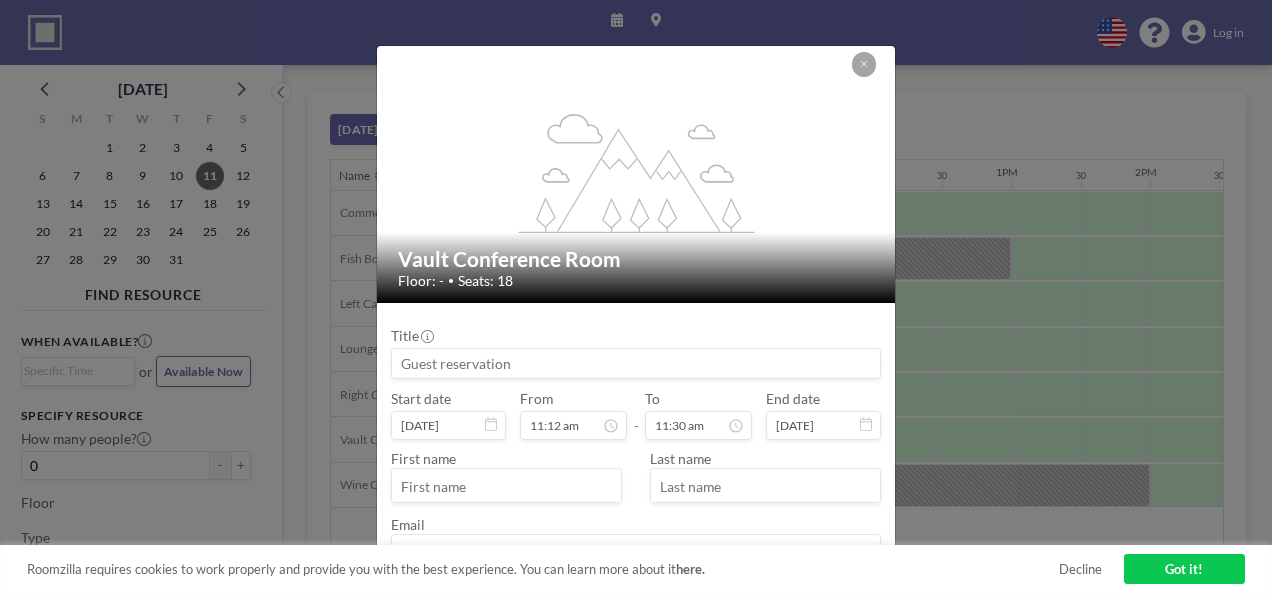 click at bounding box center (636, 363) 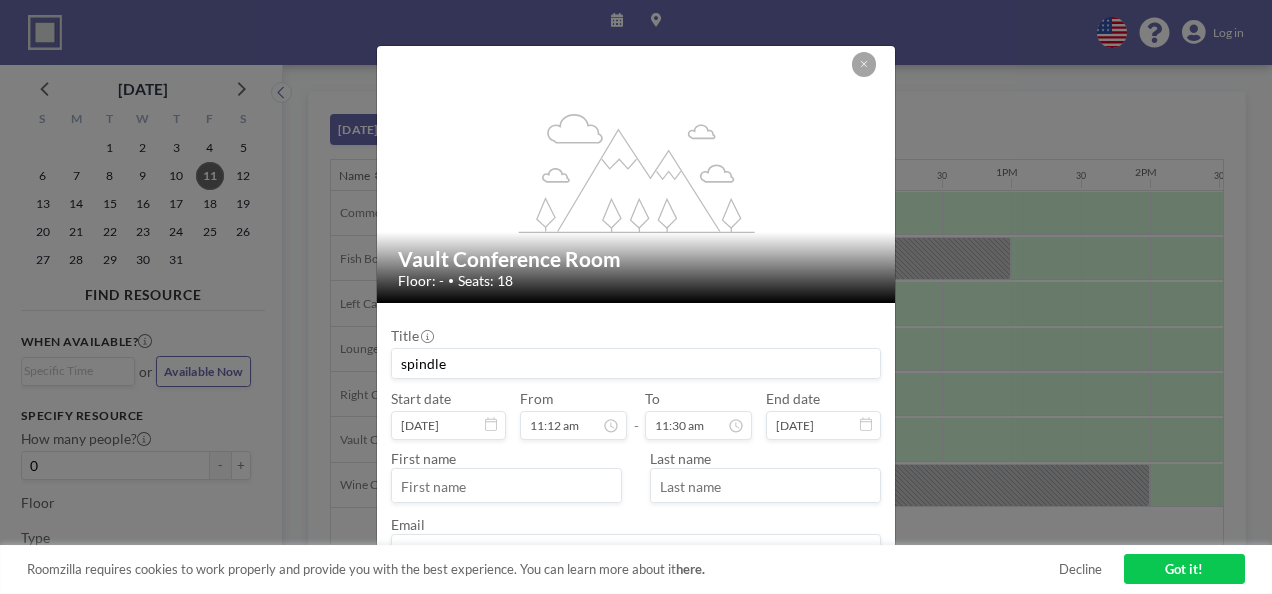 scroll, scrollTop: 113, scrollLeft: 0, axis: vertical 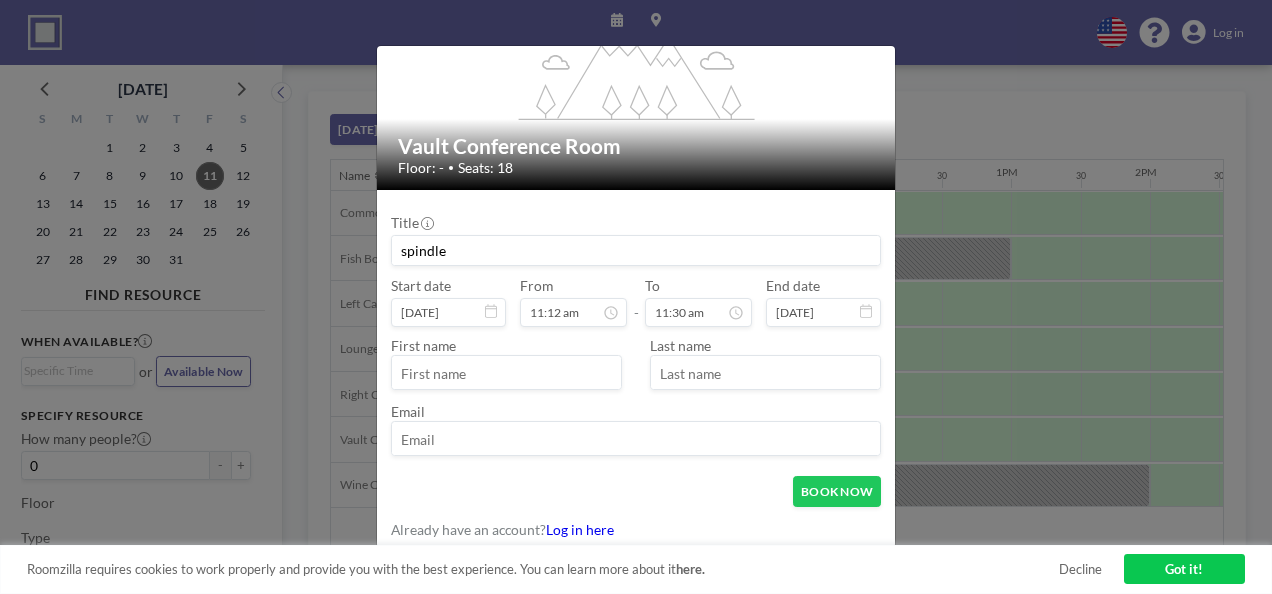 type on "spindle" 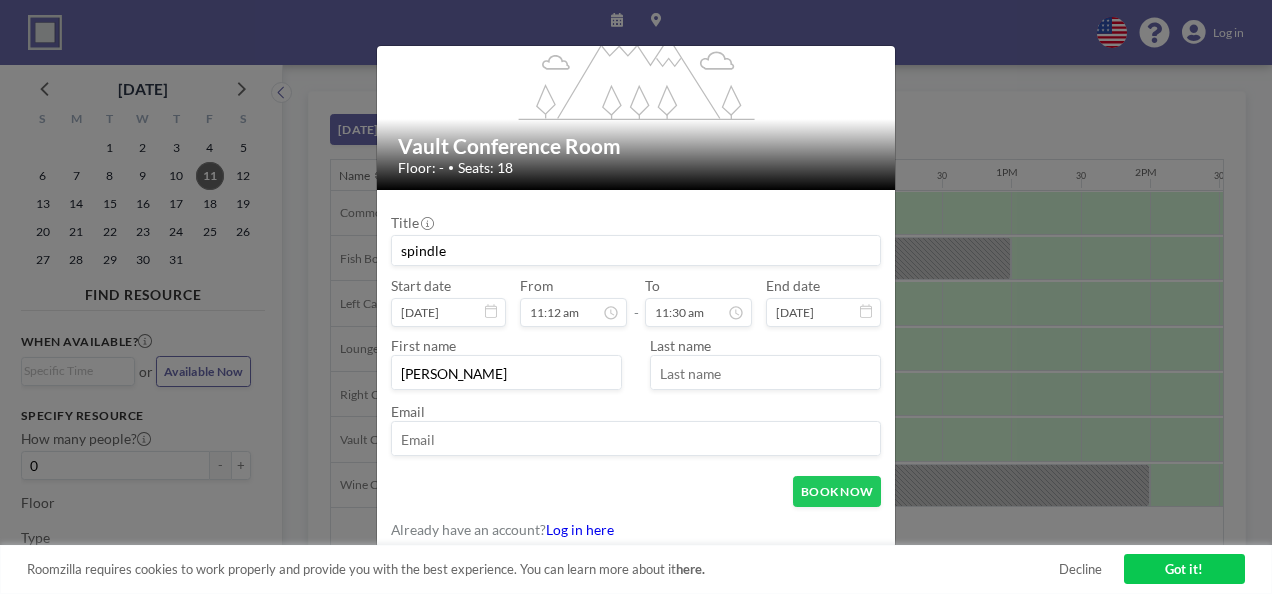 type on "[PERSON_NAME]" 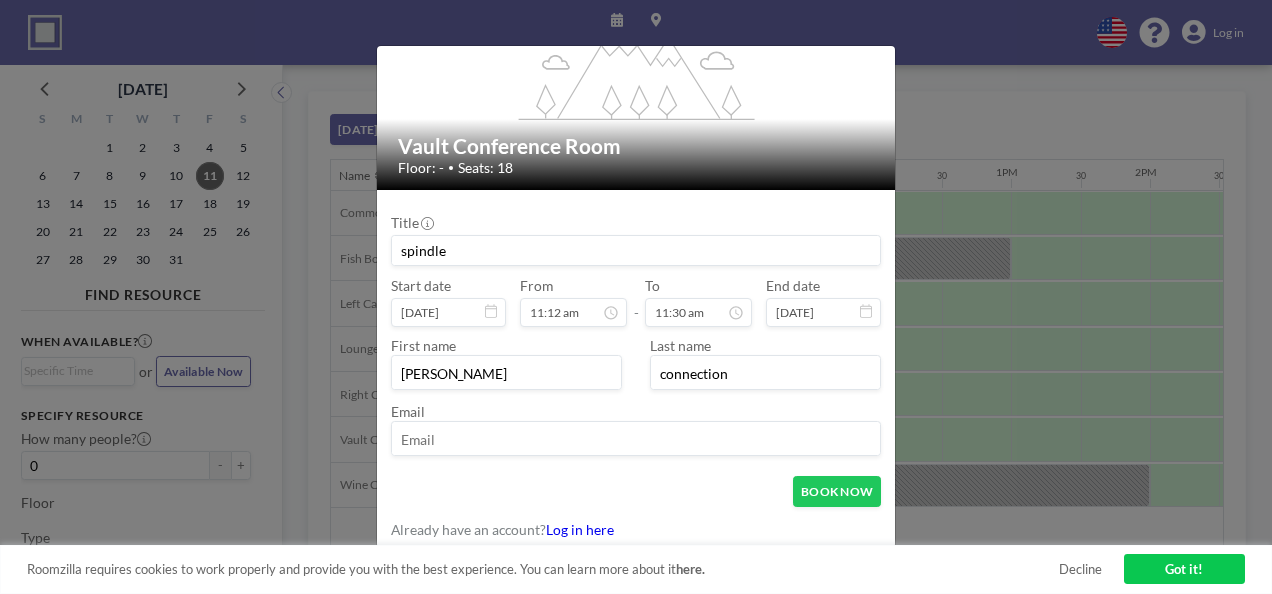 type on "connection" 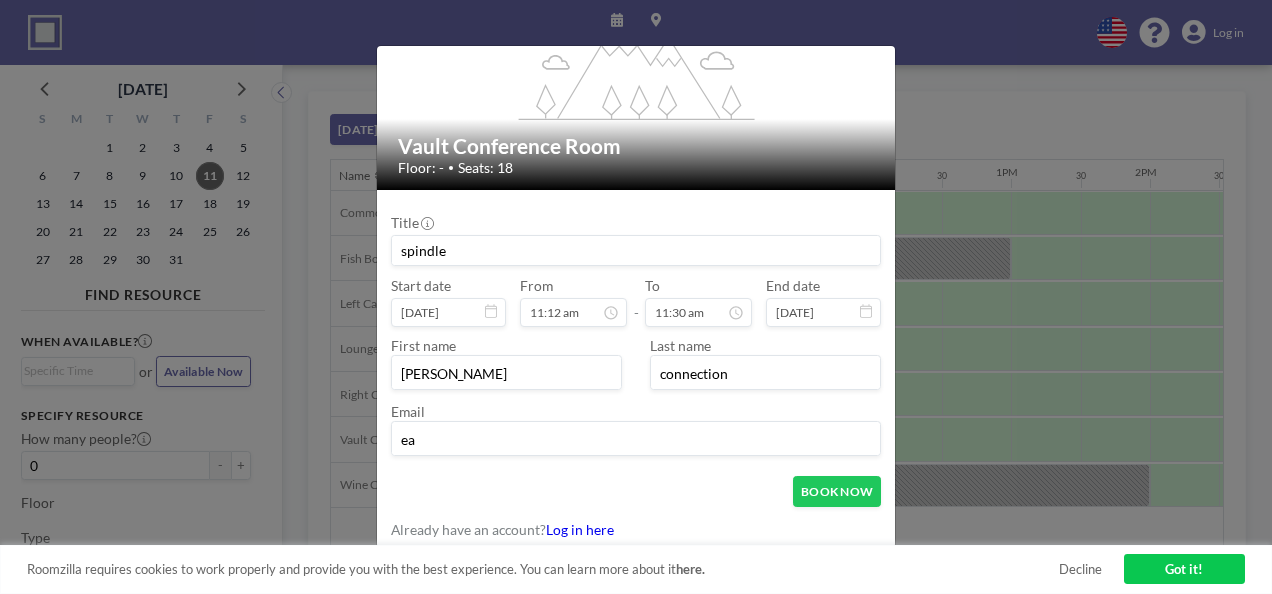 type on "[EMAIL_ADDRESS][DOMAIN_NAME]" 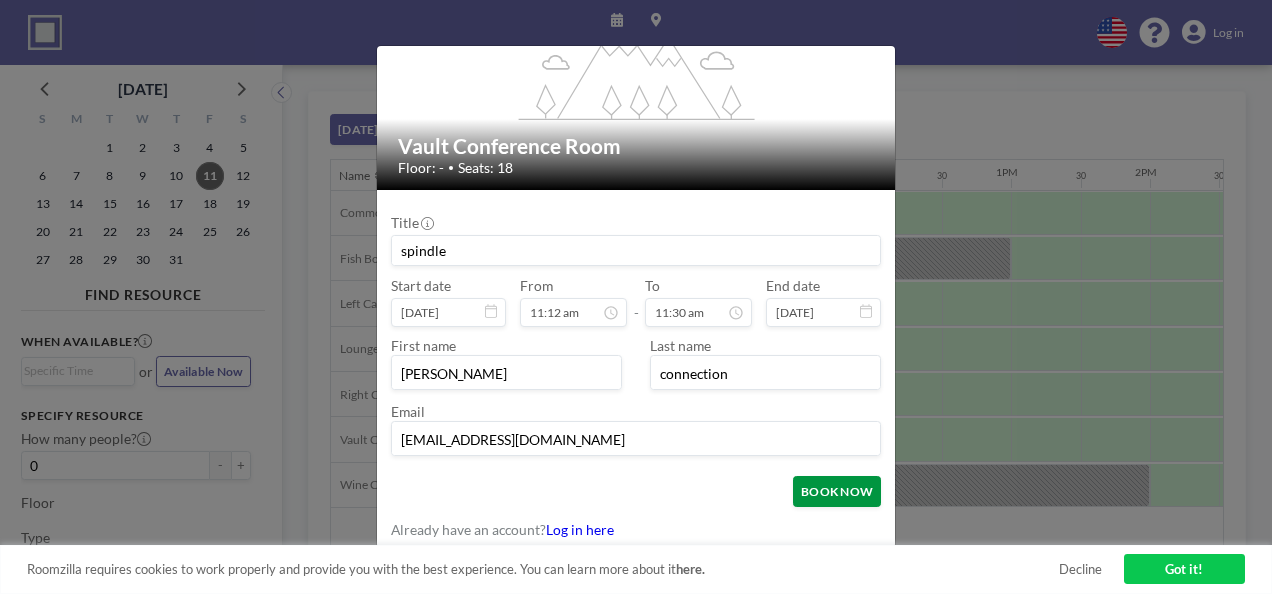 click on "BOOK NOW" at bounding box center (837, 491) 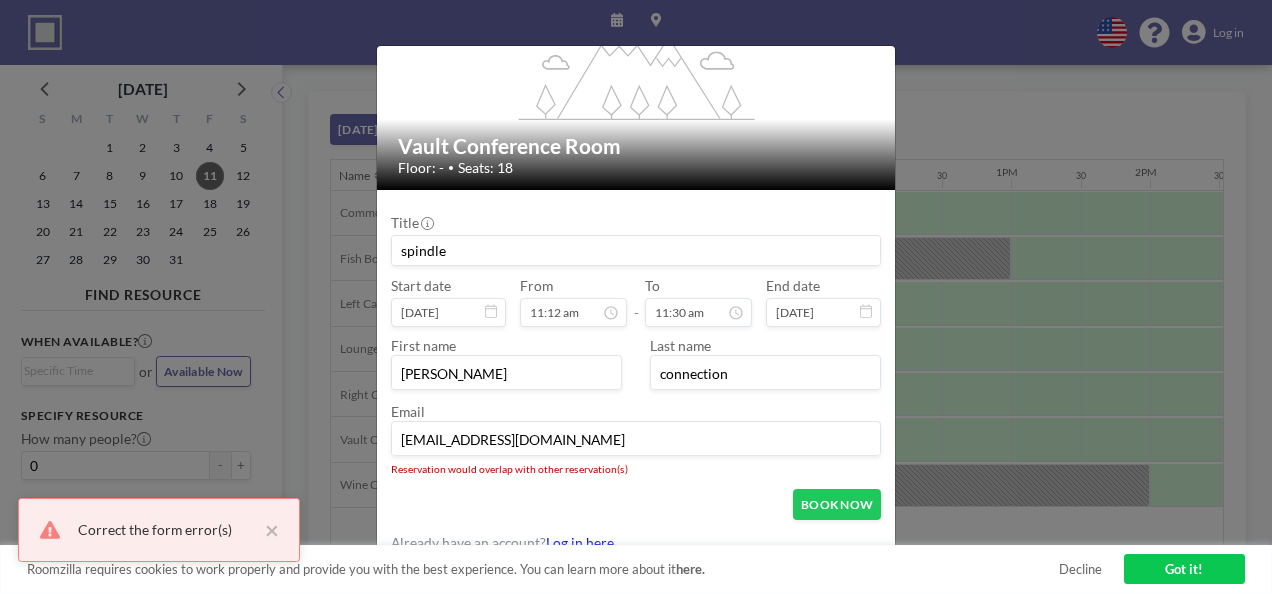 click on "flex-grow: 1.2;   Vault Conference Room   Floor: -   •   Seats: 18   Title  spindle  Start date  [DATE]  From  11:12 am      -   To  11:30 am      End date  [DATE]  First name  [PERSON_NAME]  Last name  connection  Email  [EMAIL_ADDRESS][DOMAIN_NAME]     Reservation would overlap with other reservation(s)      BOOK NOW  Already have an account?  Log in here" at bounding box center (636, 297) 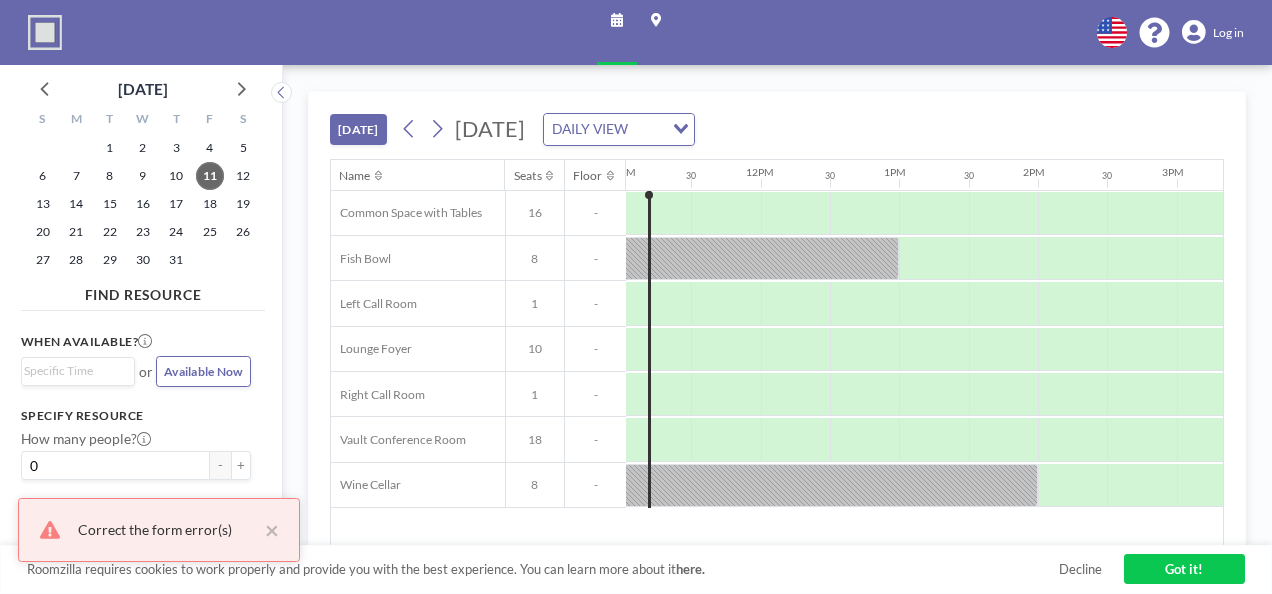 scroll, scrollTop: 0, scrollLeft: 1492, axis: horizontal 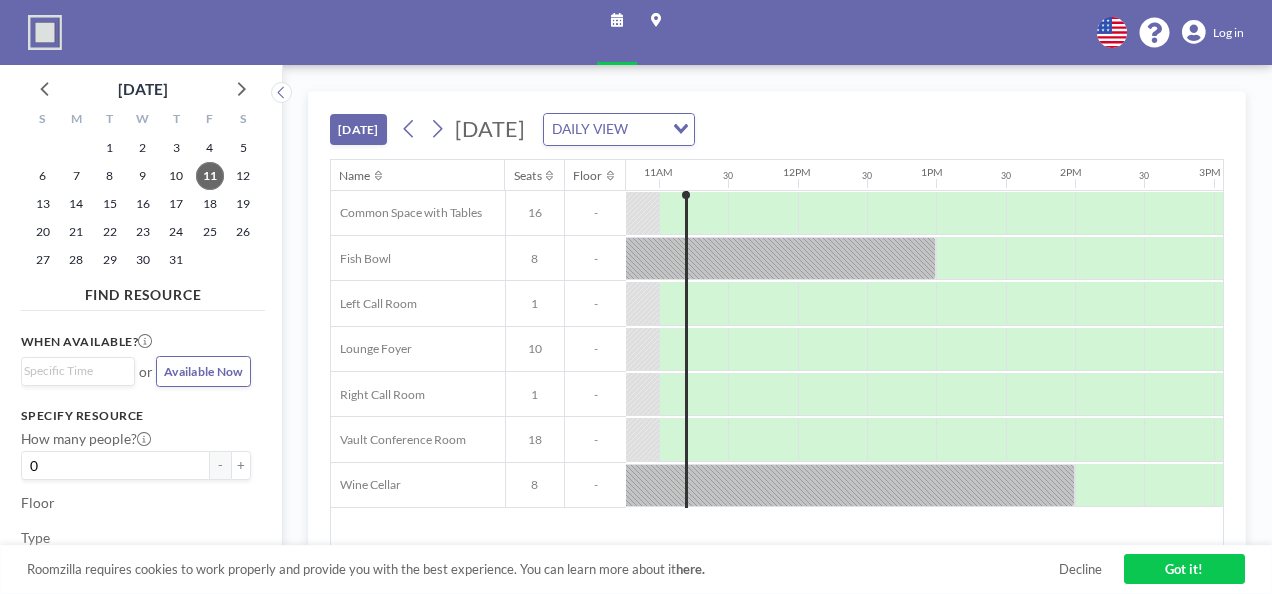 click on "Got it!" at bounding box center (1184, 569) 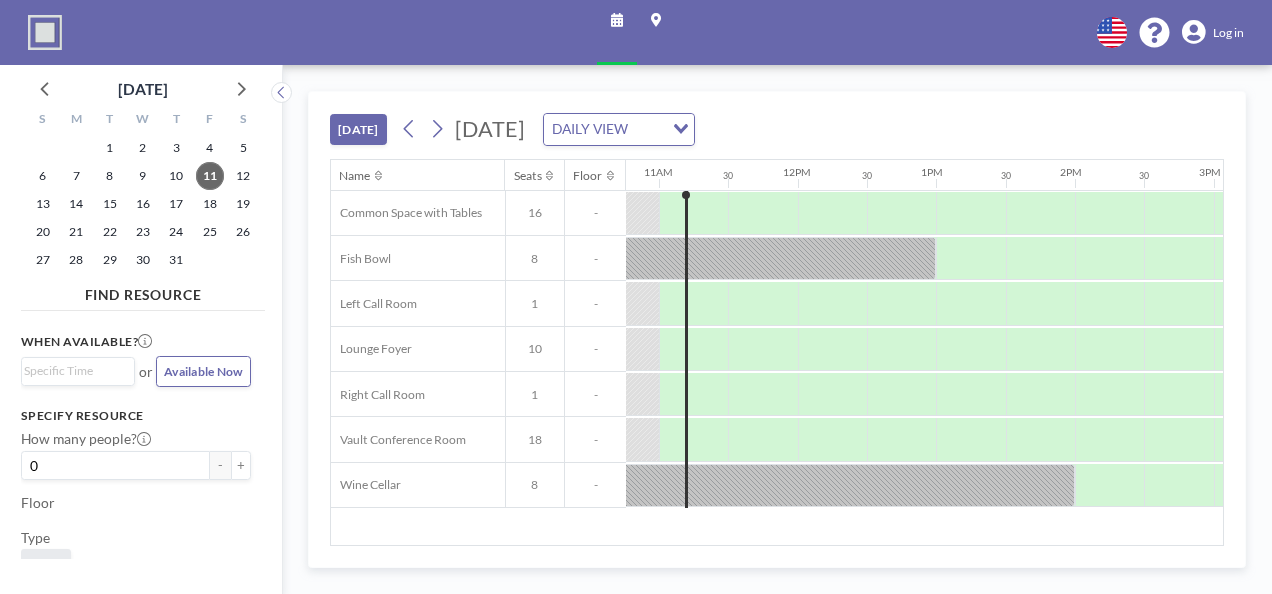 click on "Available Now" at bounding box center (203, 371) 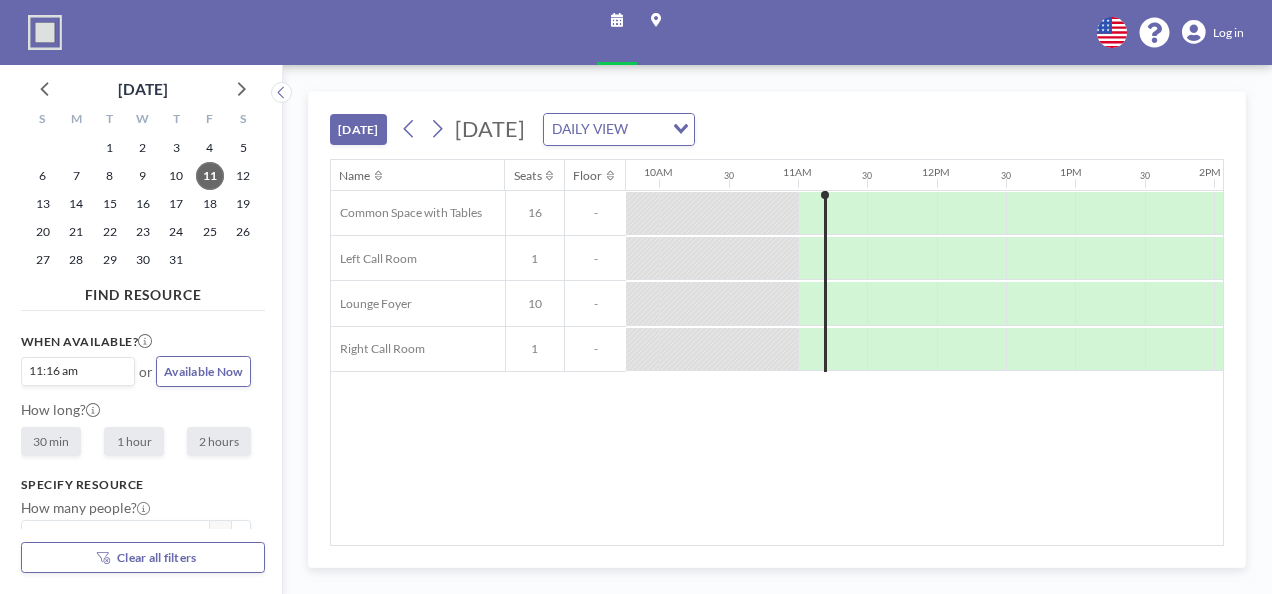 scroll, scrollTop: 0, scrollLeft: 1341, axis: horizontal 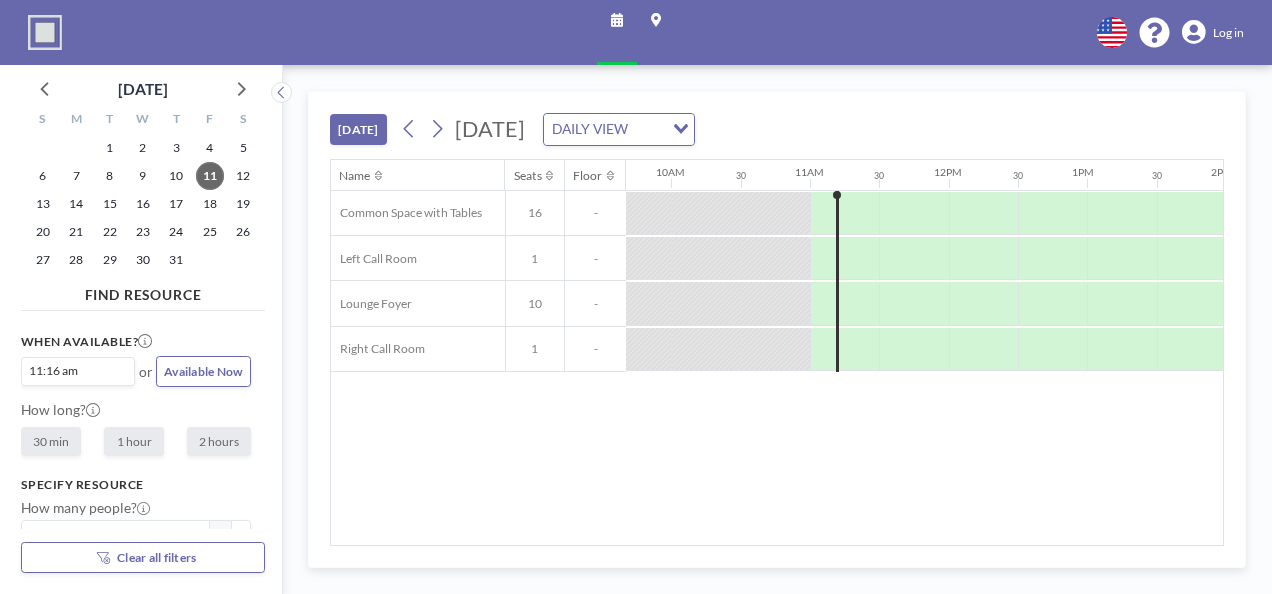 click on "Available Now" at bounding box center (203, 371) 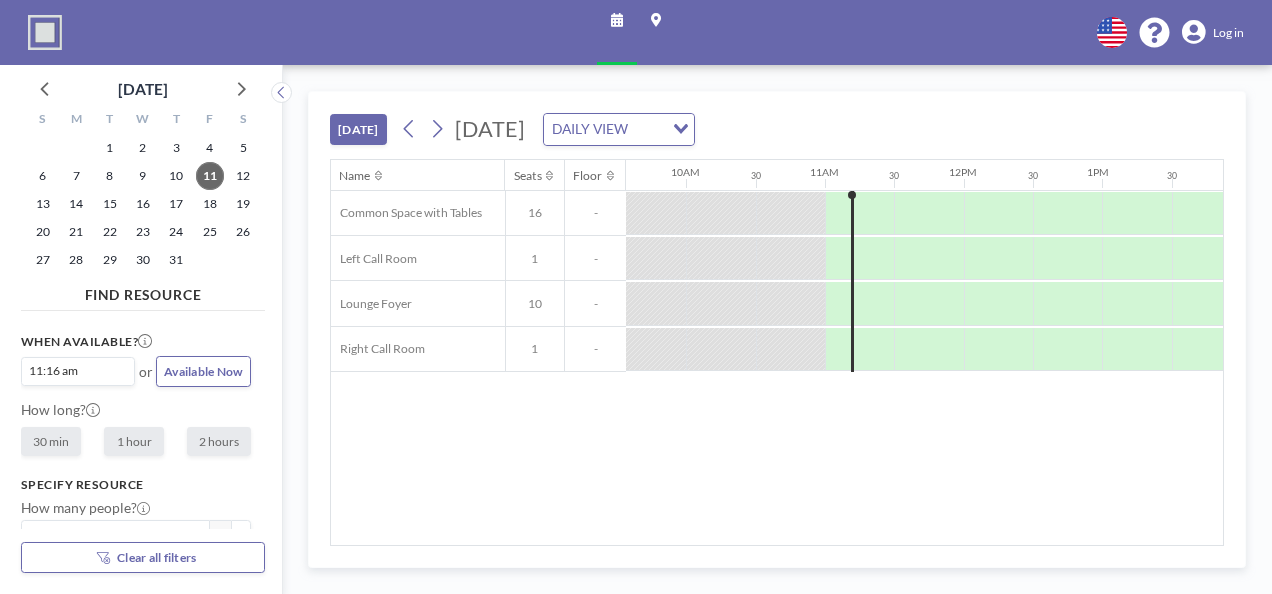 scroll, scrollTop: 0, scrollLeft: 1365, axis: horizontal 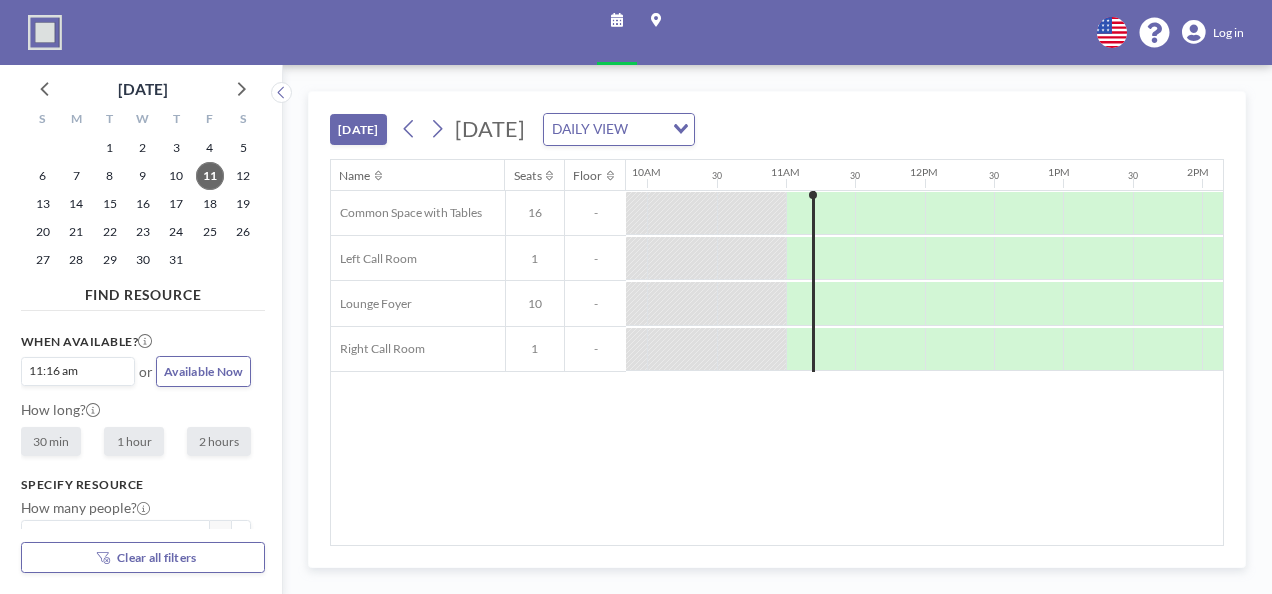 click on "Available Now" at bounding box center (203, 371) 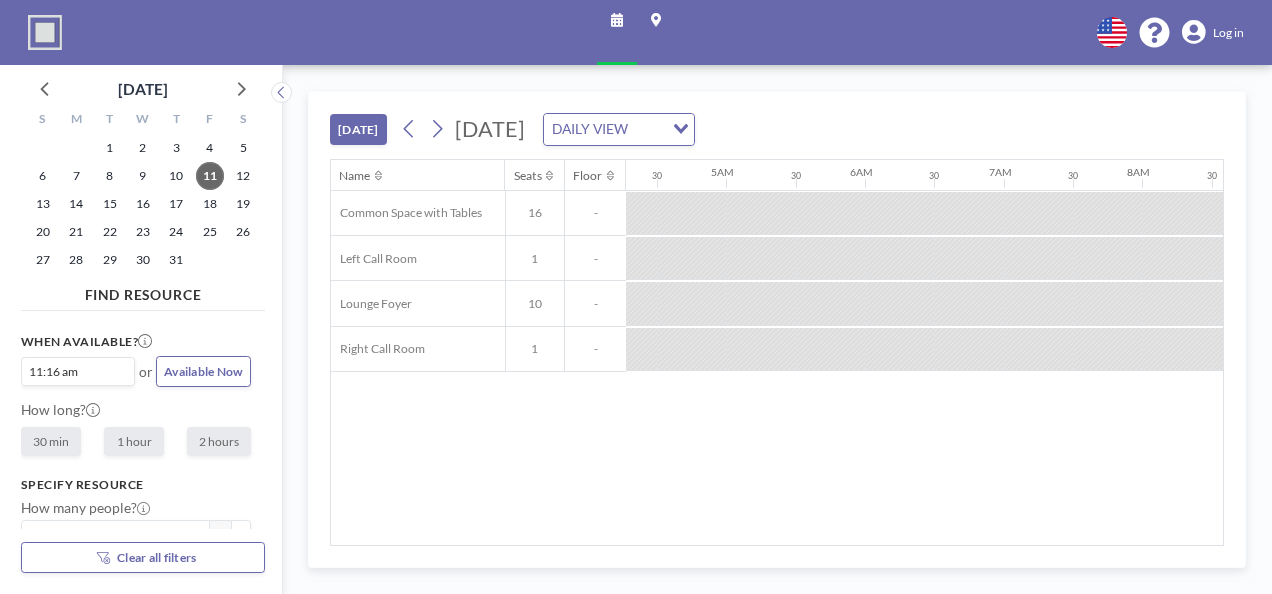 click at bounding box center [103, 372] 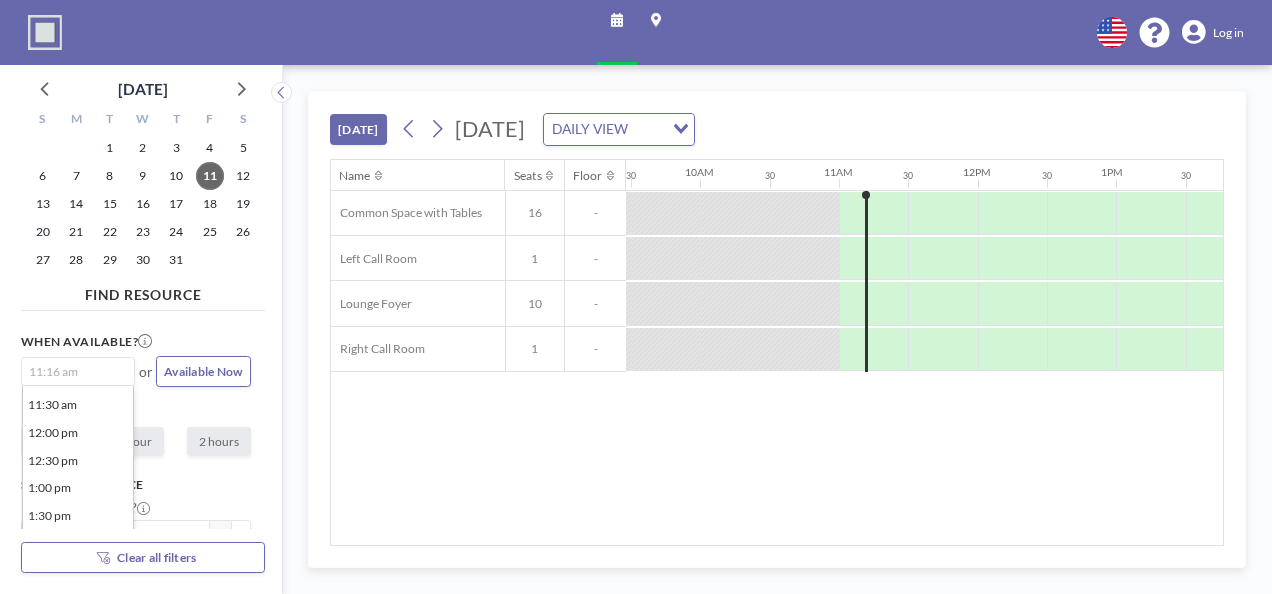 scroll, scrollTop: 0, scrollLeft: 1365, axis: horizontal 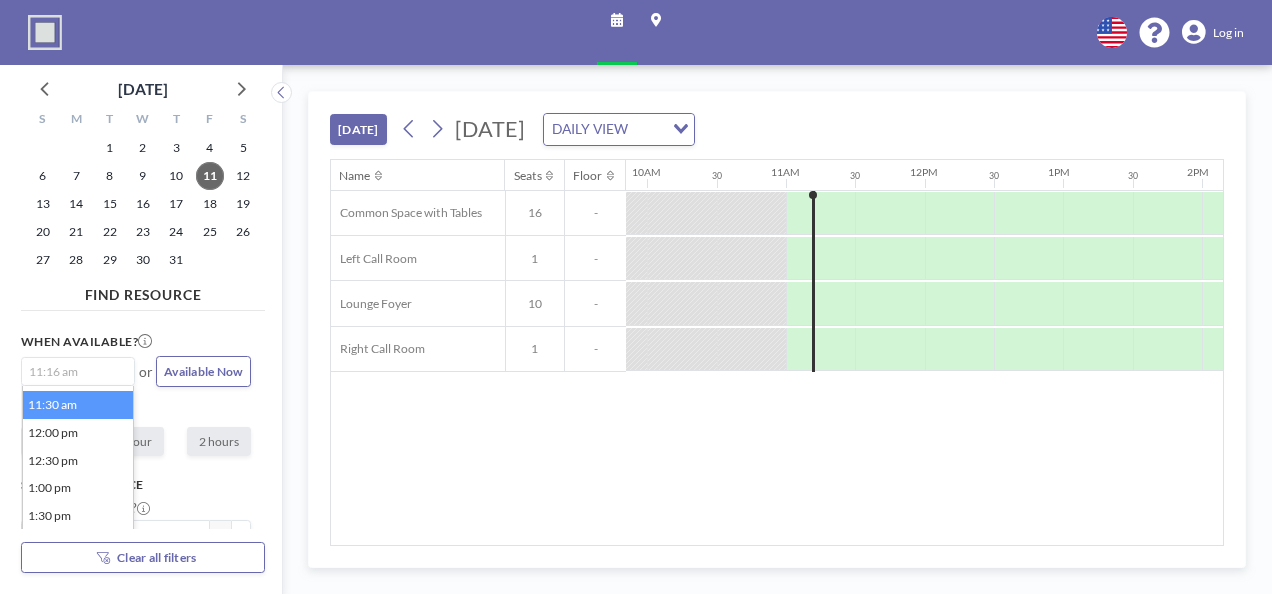 click on "11:30 am" at bounding box center (78, 405) 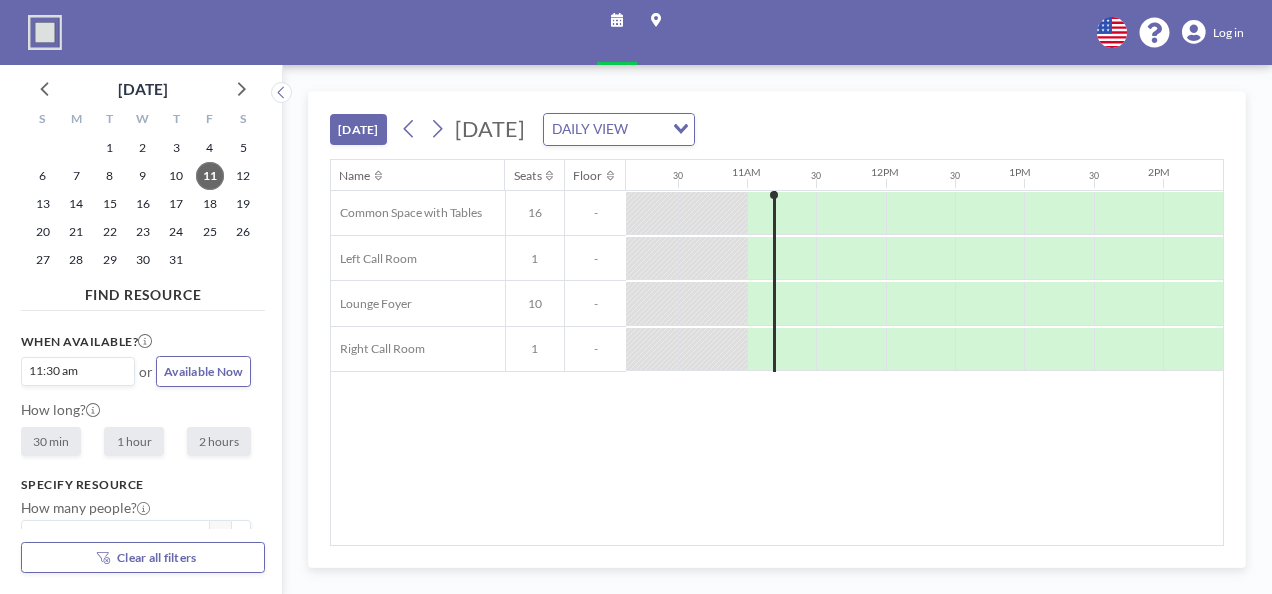 scroll, scrollTop: 0, scrollLeft: 1430, axis: horizontal 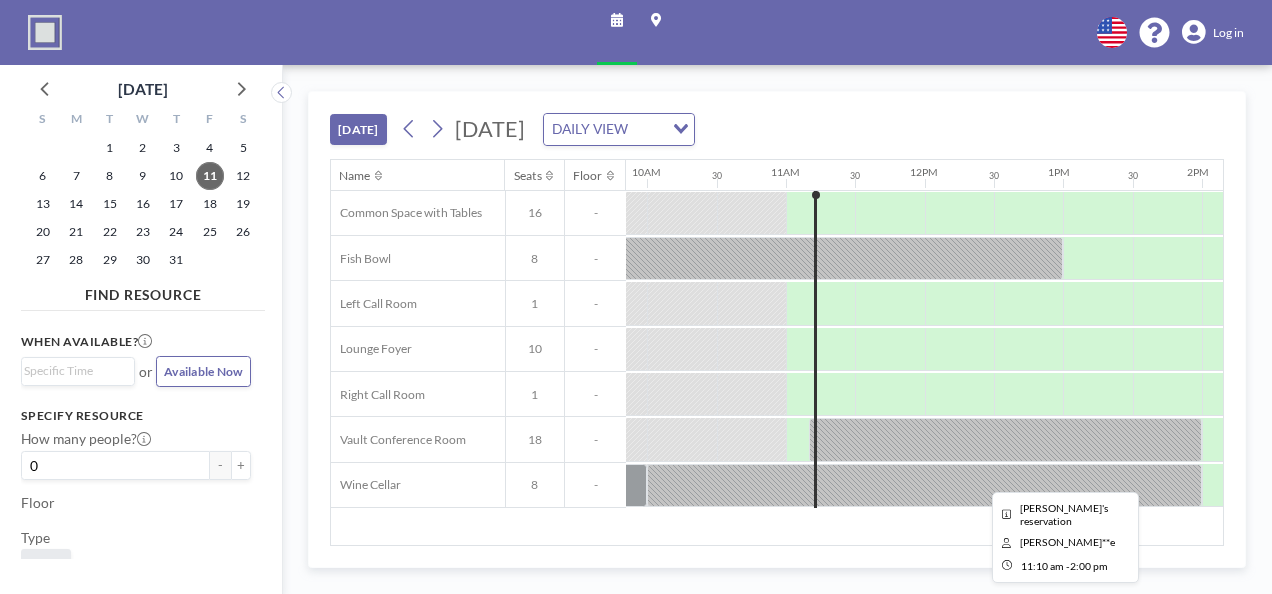 click at bounding box center (1005, 439) 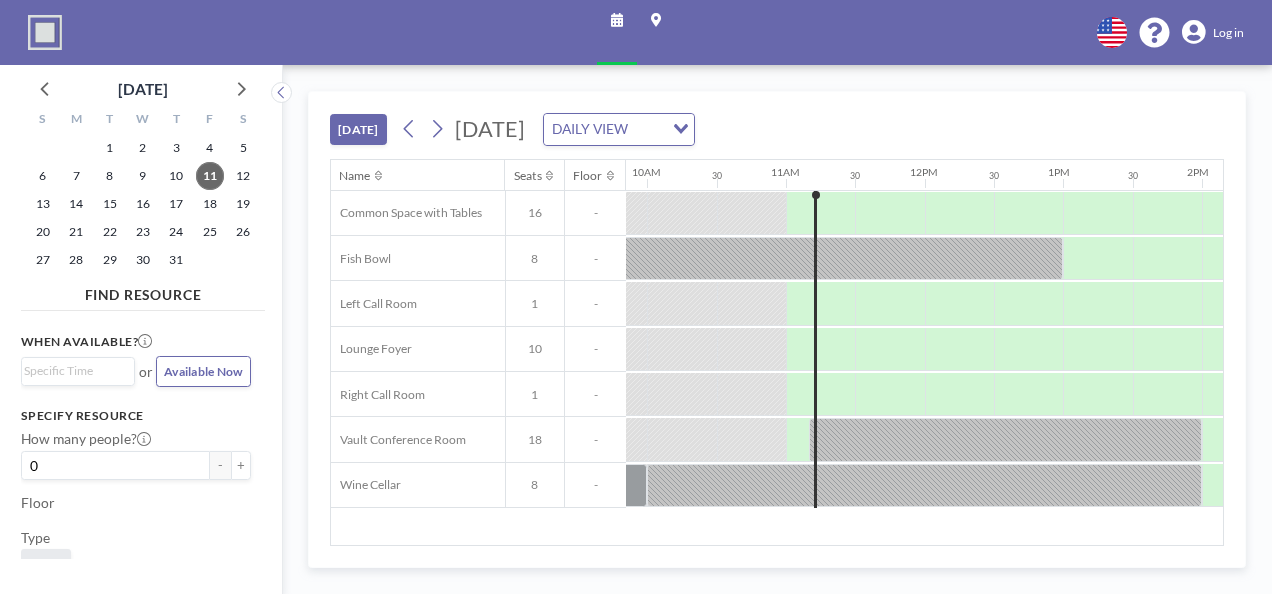 click on "TODAY  Friday, July 11, 2025
DAILY VIEW
Loading..." at bounding box center (777, 125) 